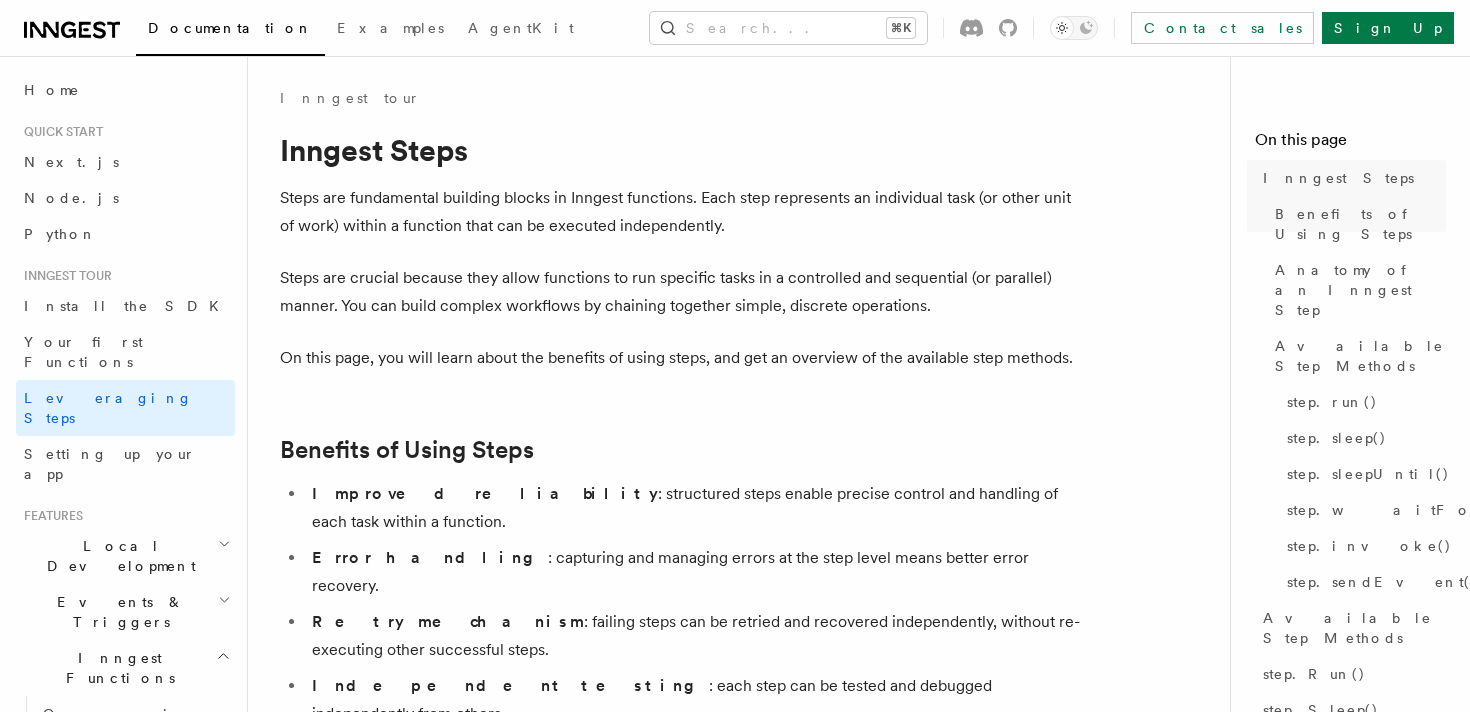 scroll, scrollTop: 0, scrollLeft: 0, axis: both 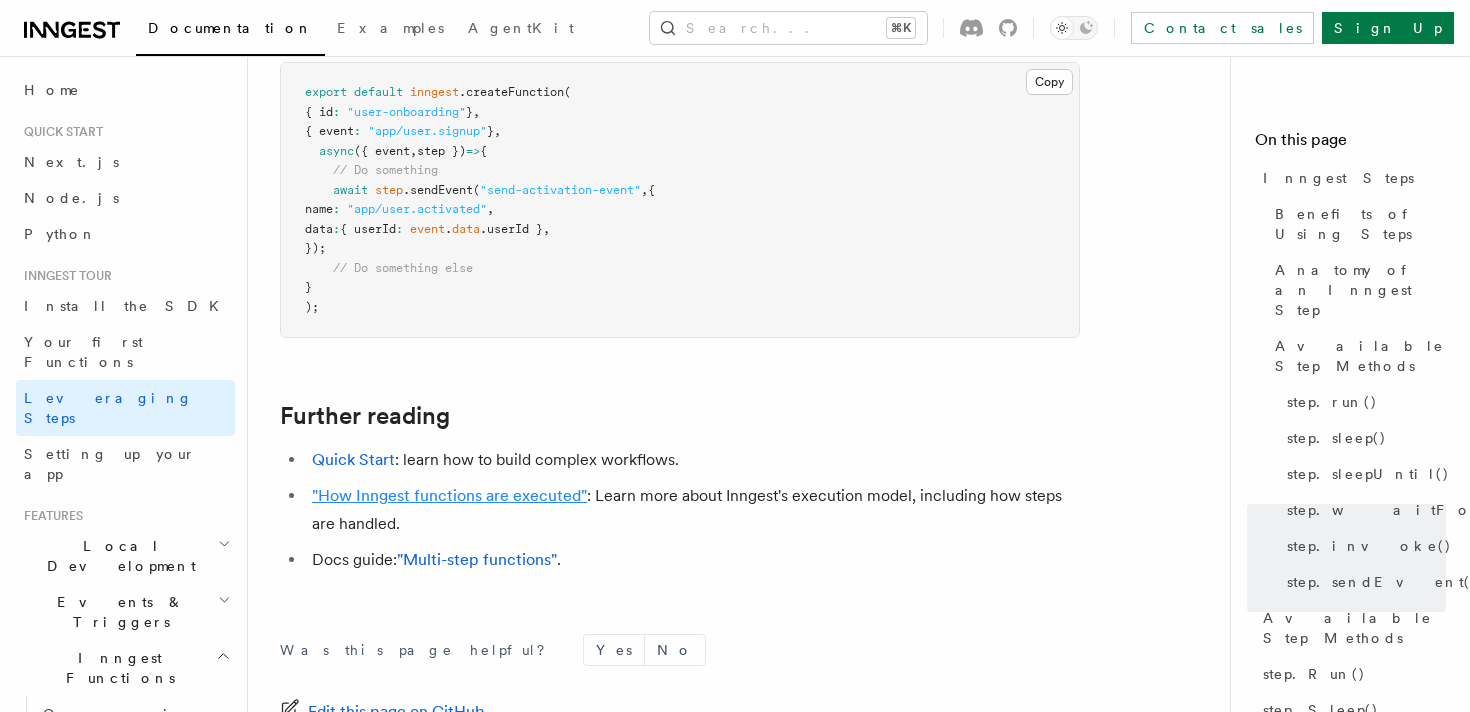 click on ""How Inngest functions are executed"" at bounding box center (449, 495) 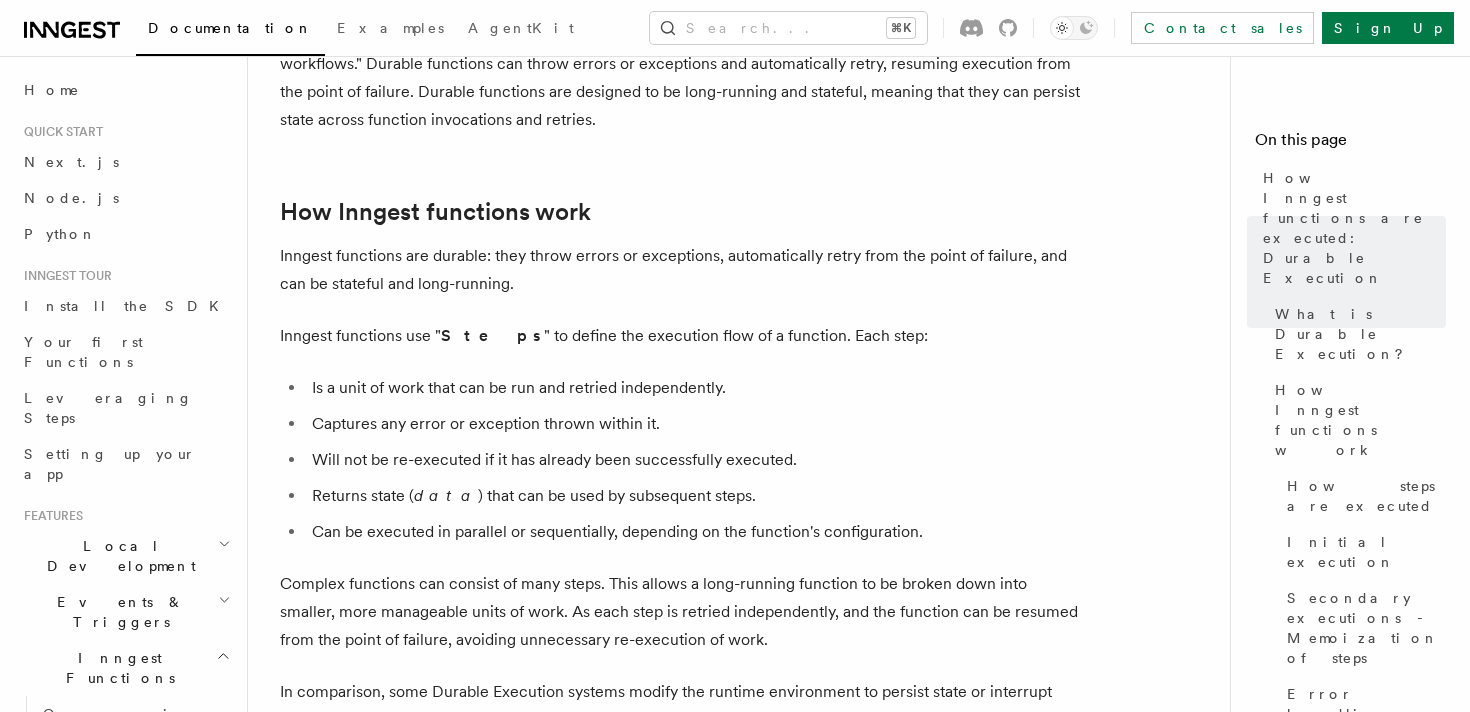 scroll, scrollTop: 770, scrollLeft: 0, axis: vertical 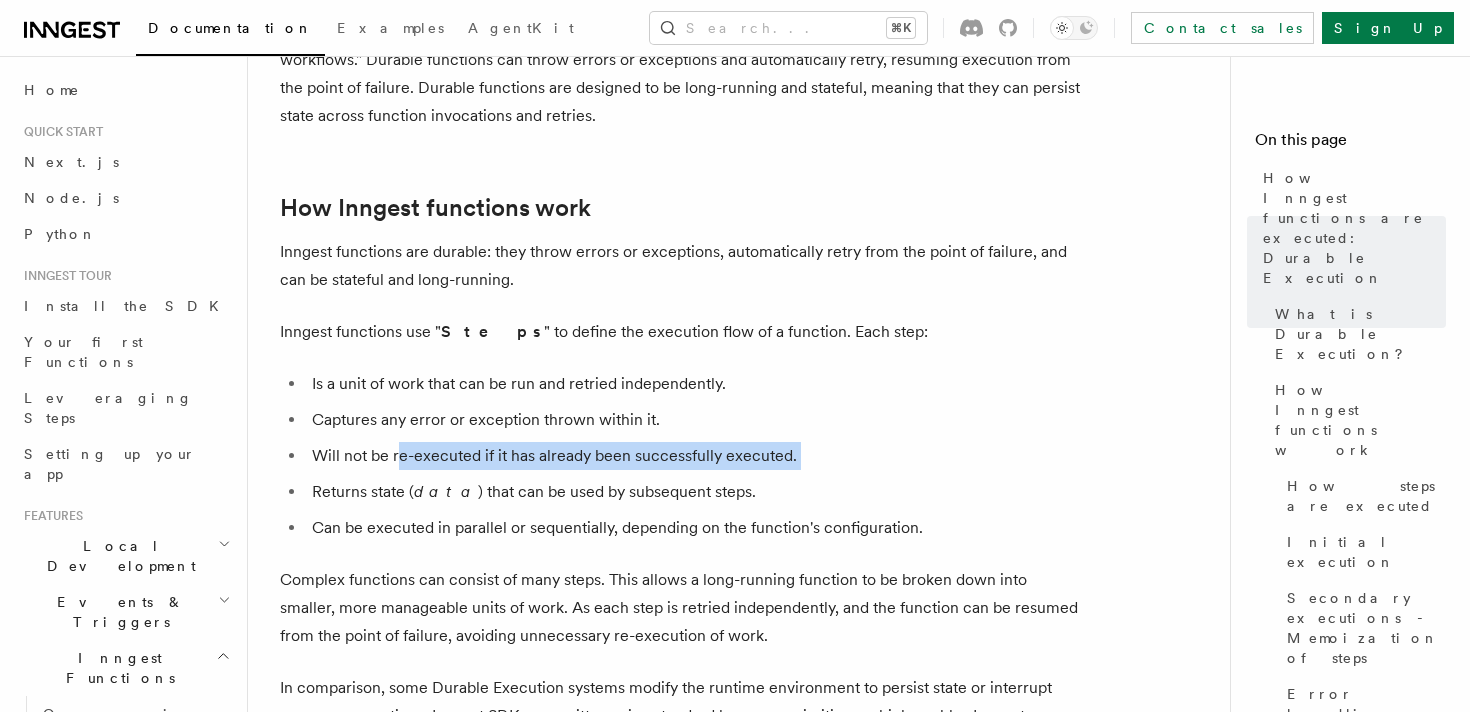 drag, startPoint x: 398, startPoint y: 401, endPoint x: 720, endPoint y: 415, distance: 322.3042 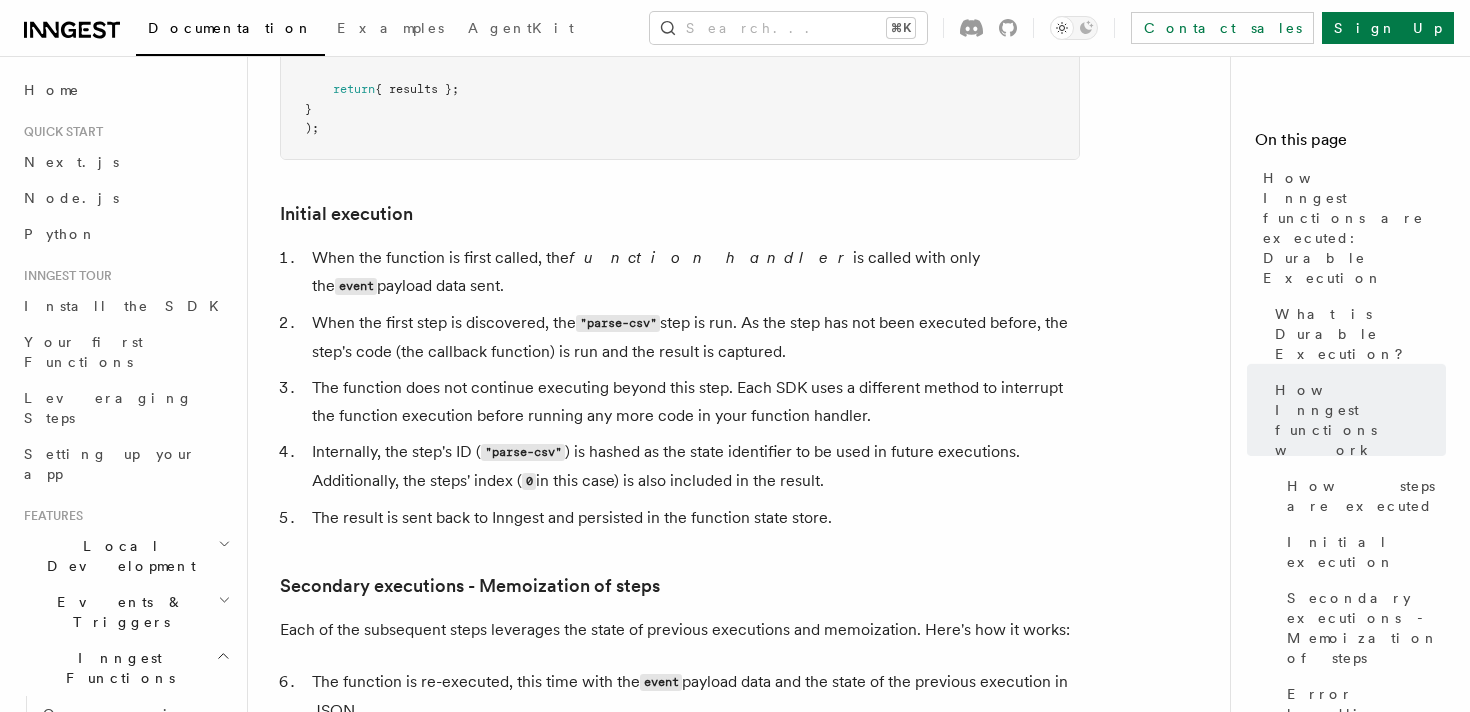 scroll, scrollTop: 2332, scrollLeft: 0, axis: vertical 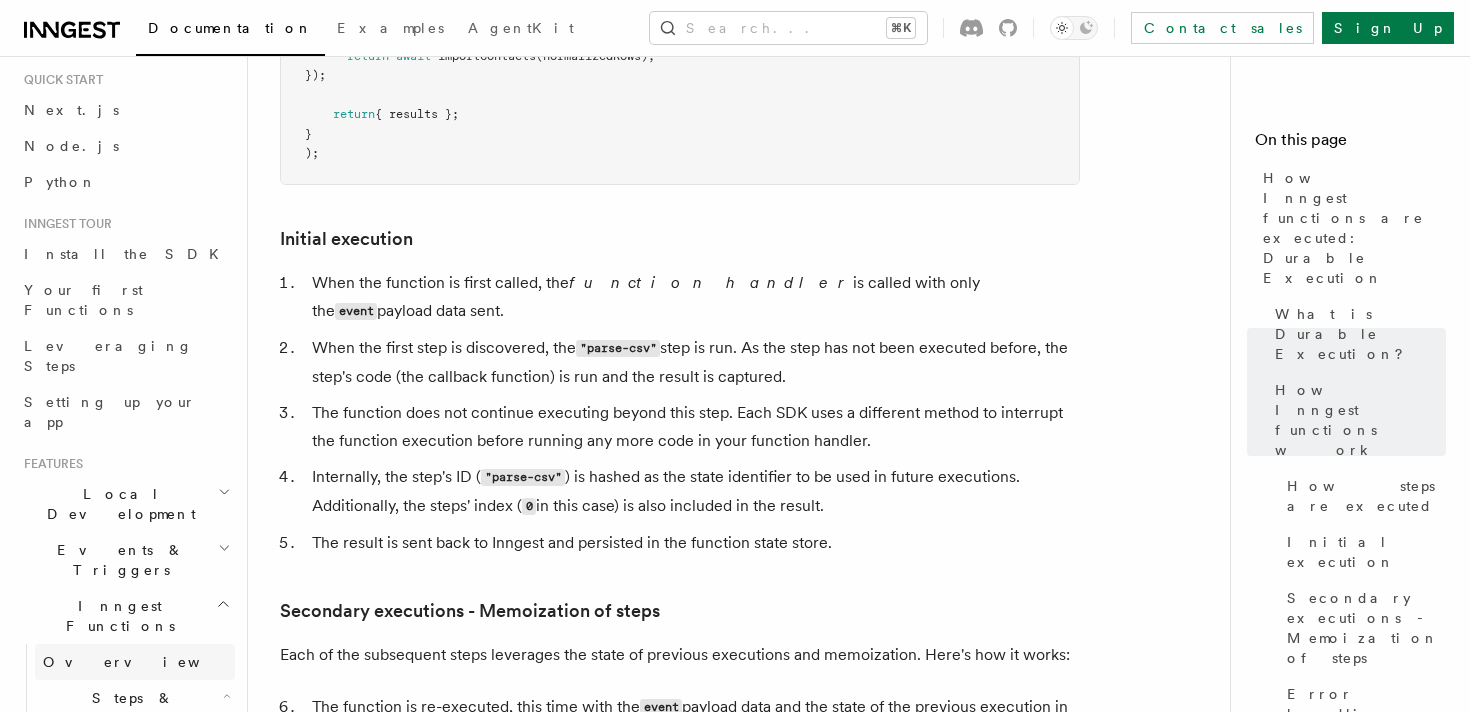 click on "Overview" at bounding box center (146, 662) 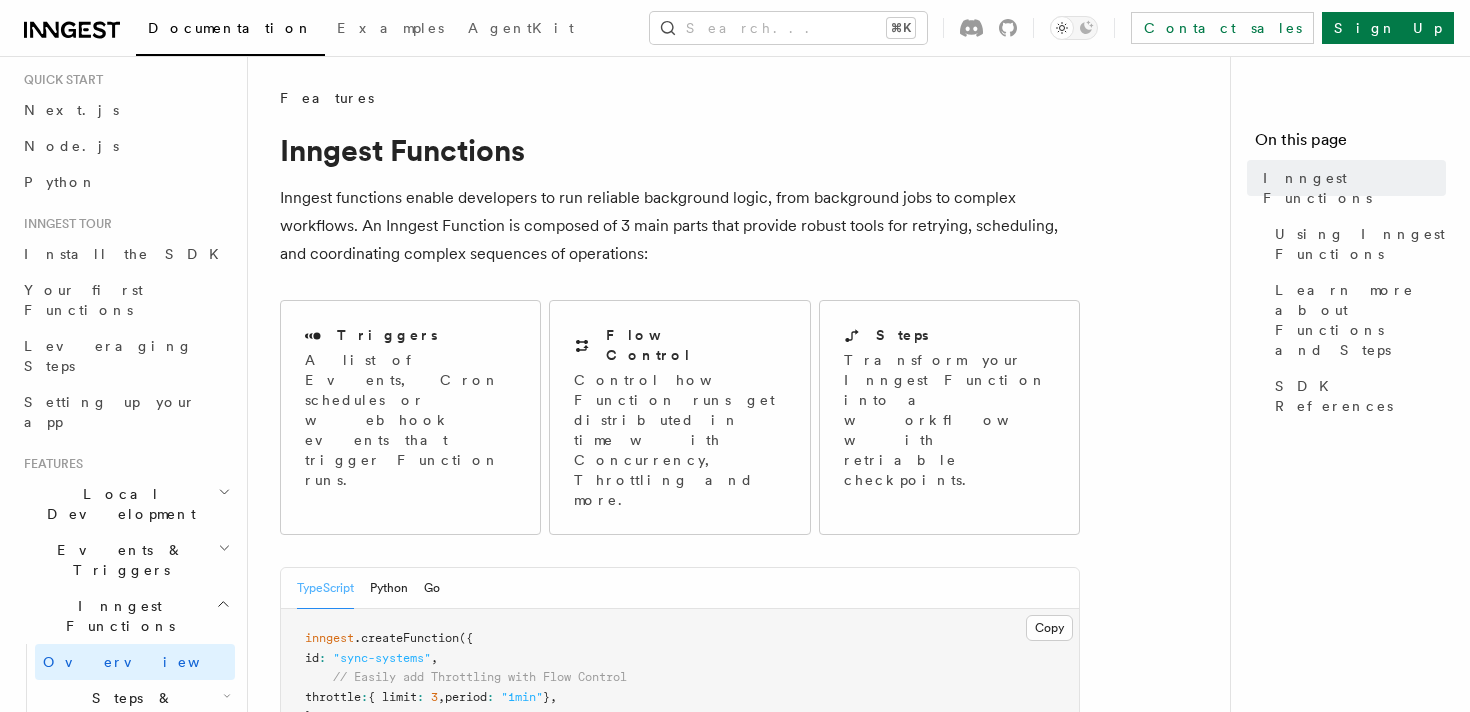 click on "Steps & Workflows" at bounding box center (129, 708) 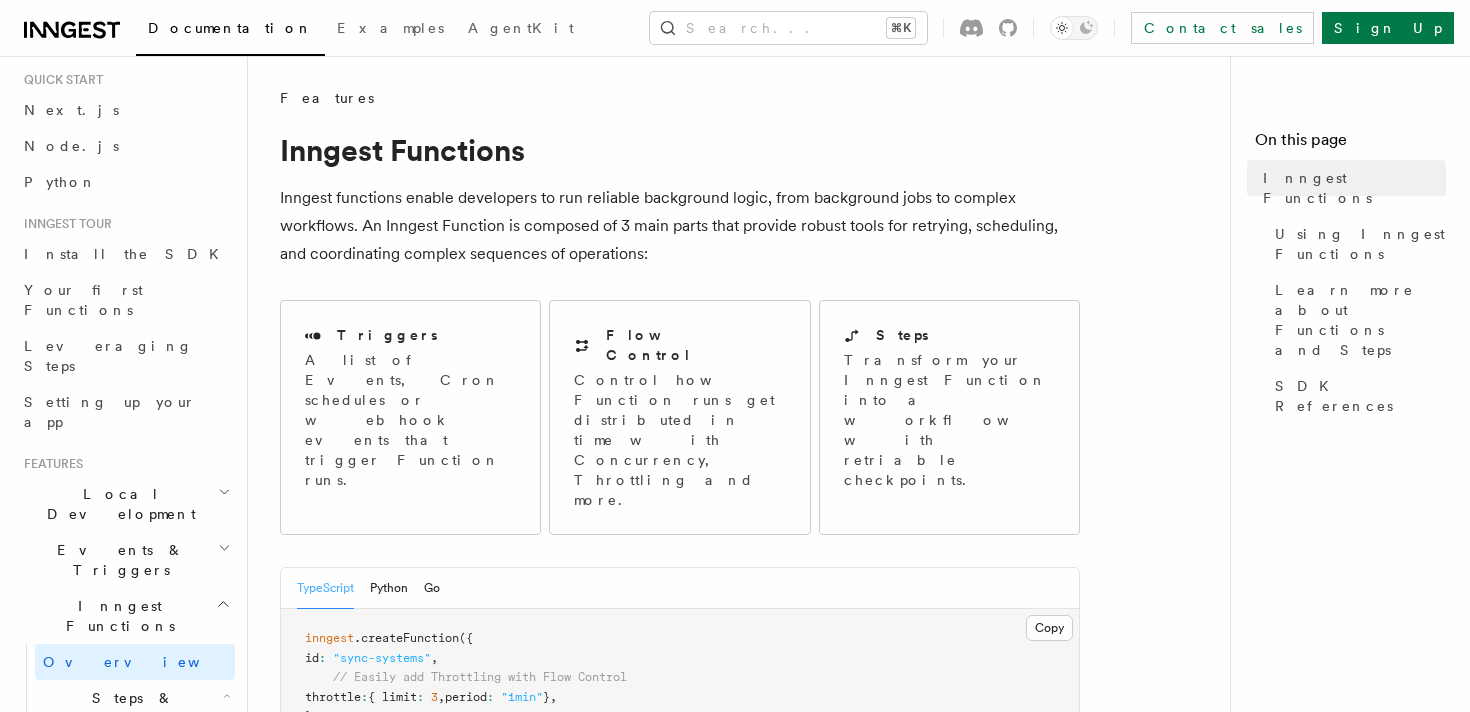 click on "Overview" at bounding box center (165, 754) 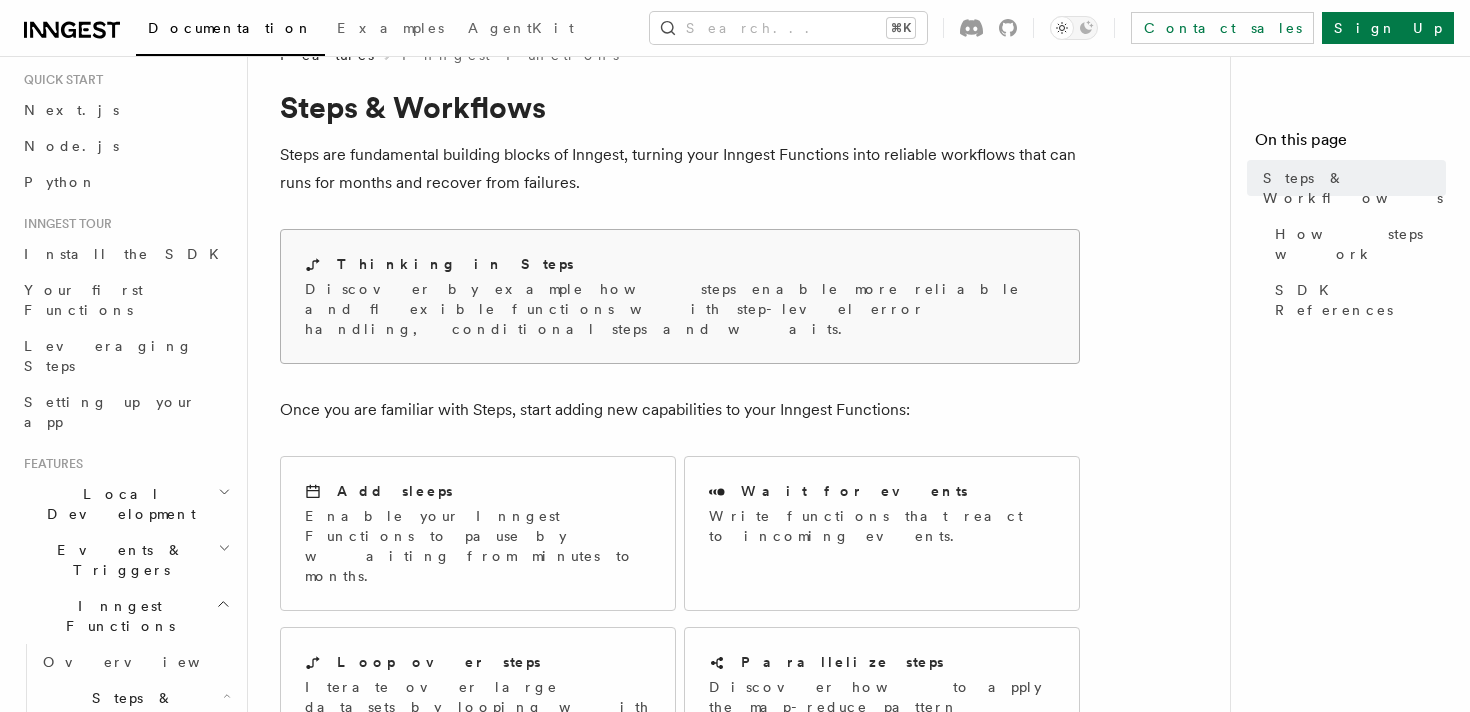 scroll, scrollTop: 49, scrollLeft: 0, axis: vertical 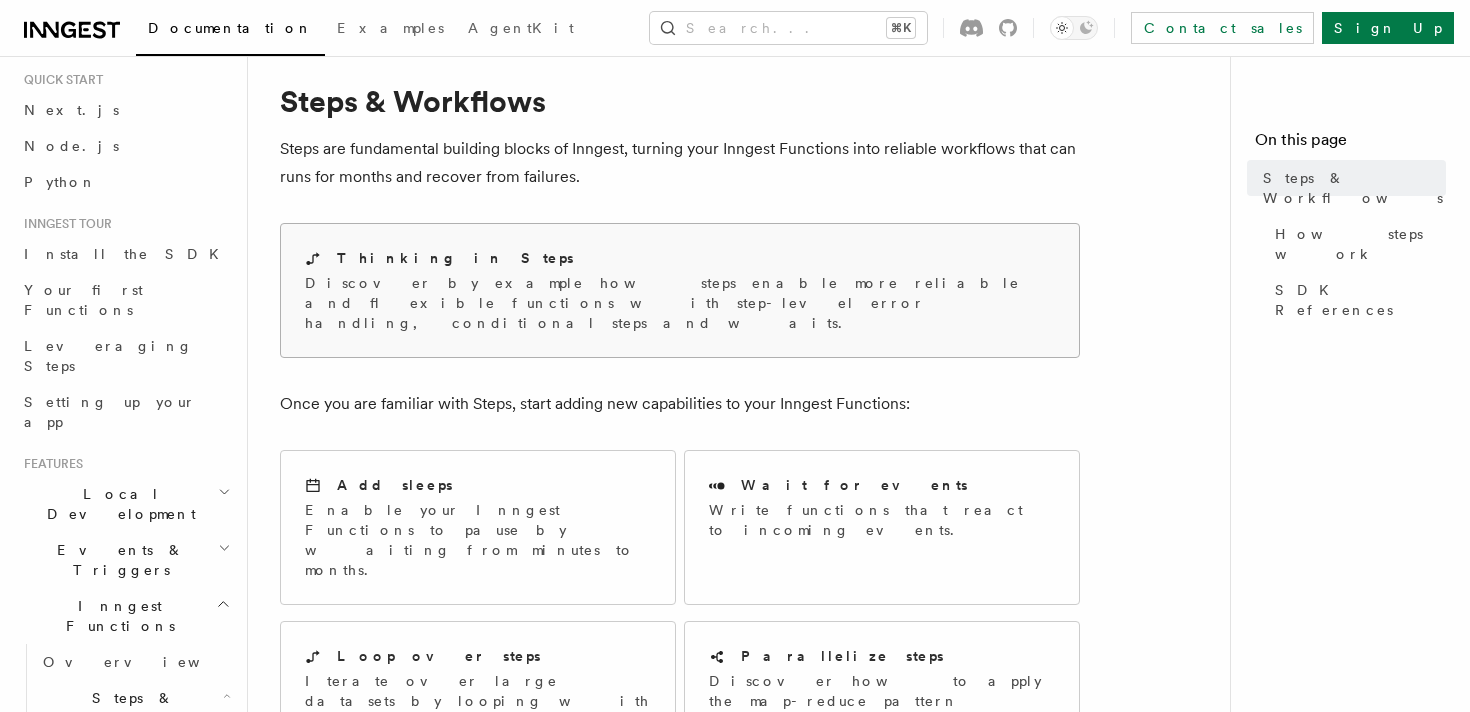 click on "Discover by example how steps enable more reliable and flexible functions with step-level error handling, conditional steps and waits." at bounding box center [680, 303] 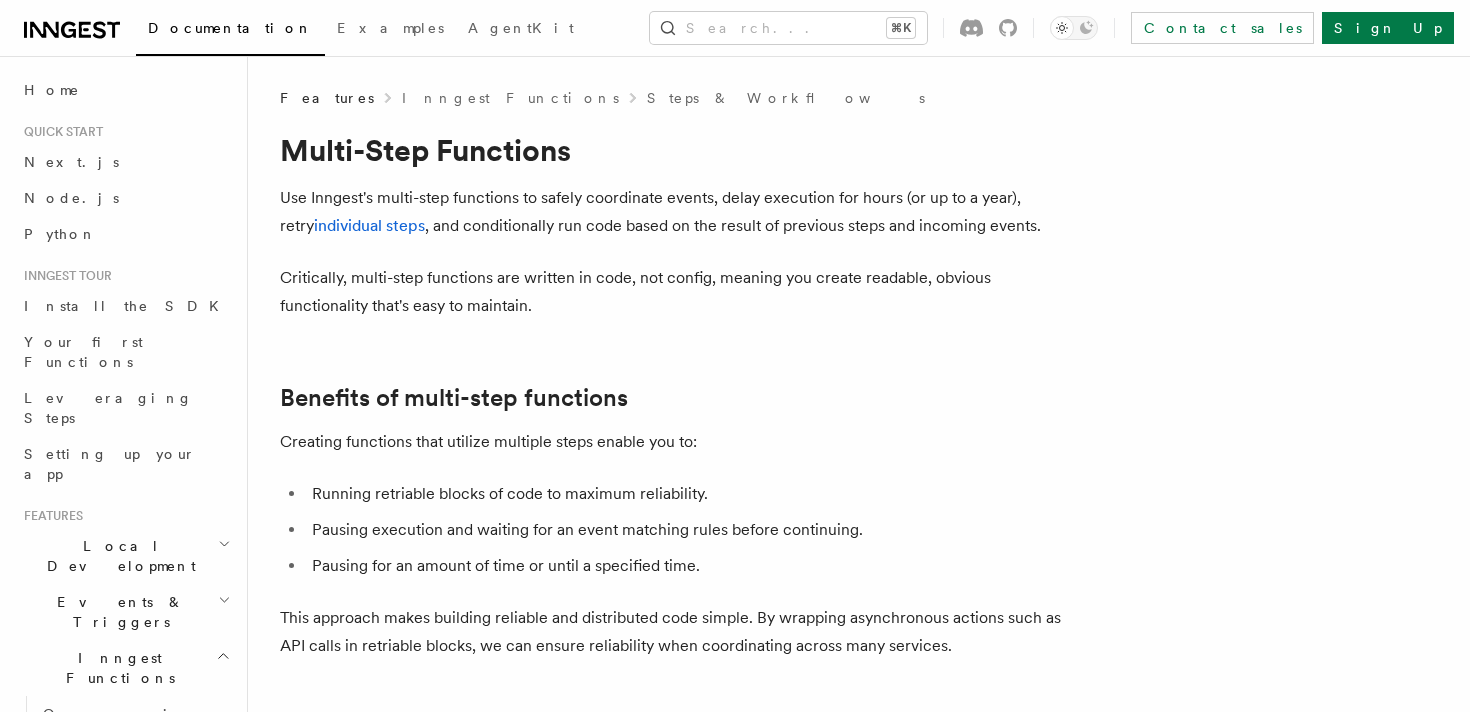 scroll, scrollTop: 0, scrollLeft: 0, axis: both 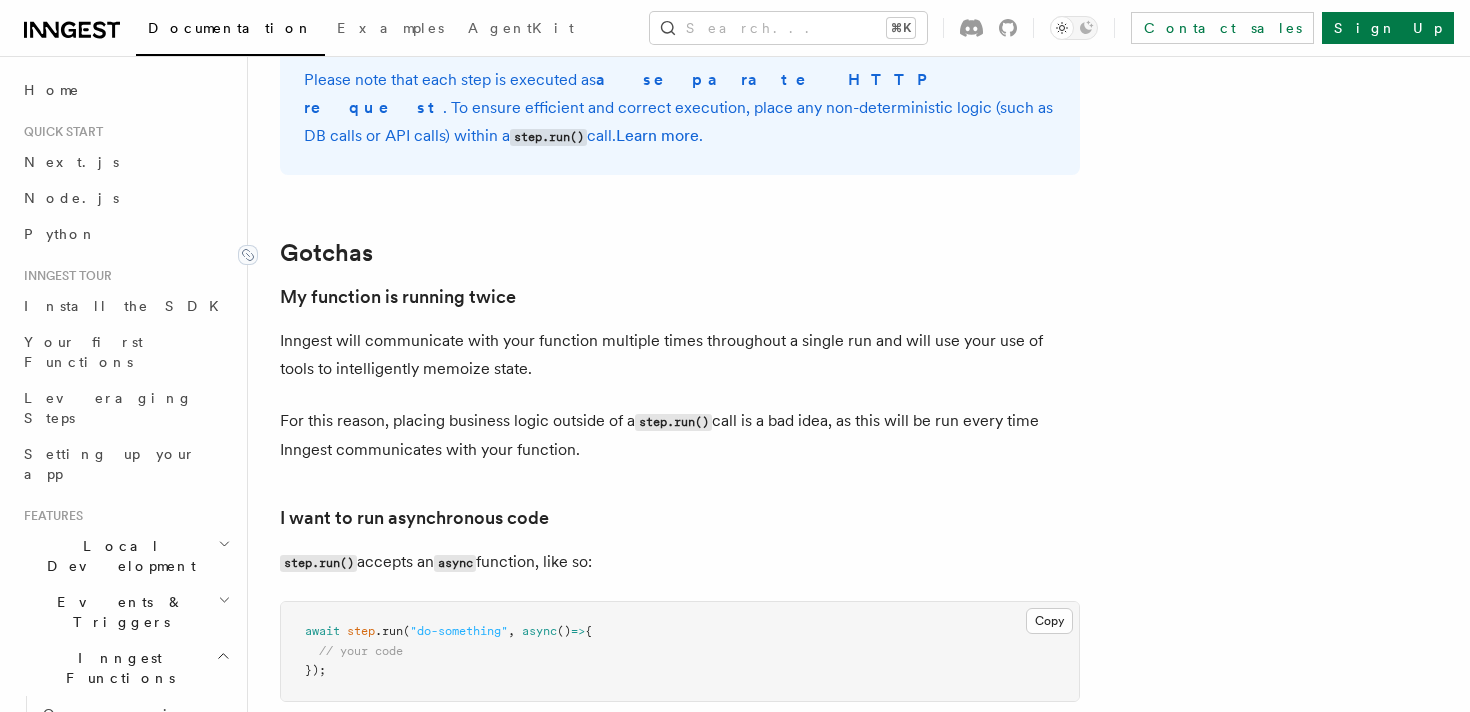 click on "Gotchas" at bounding box center [326, 253] 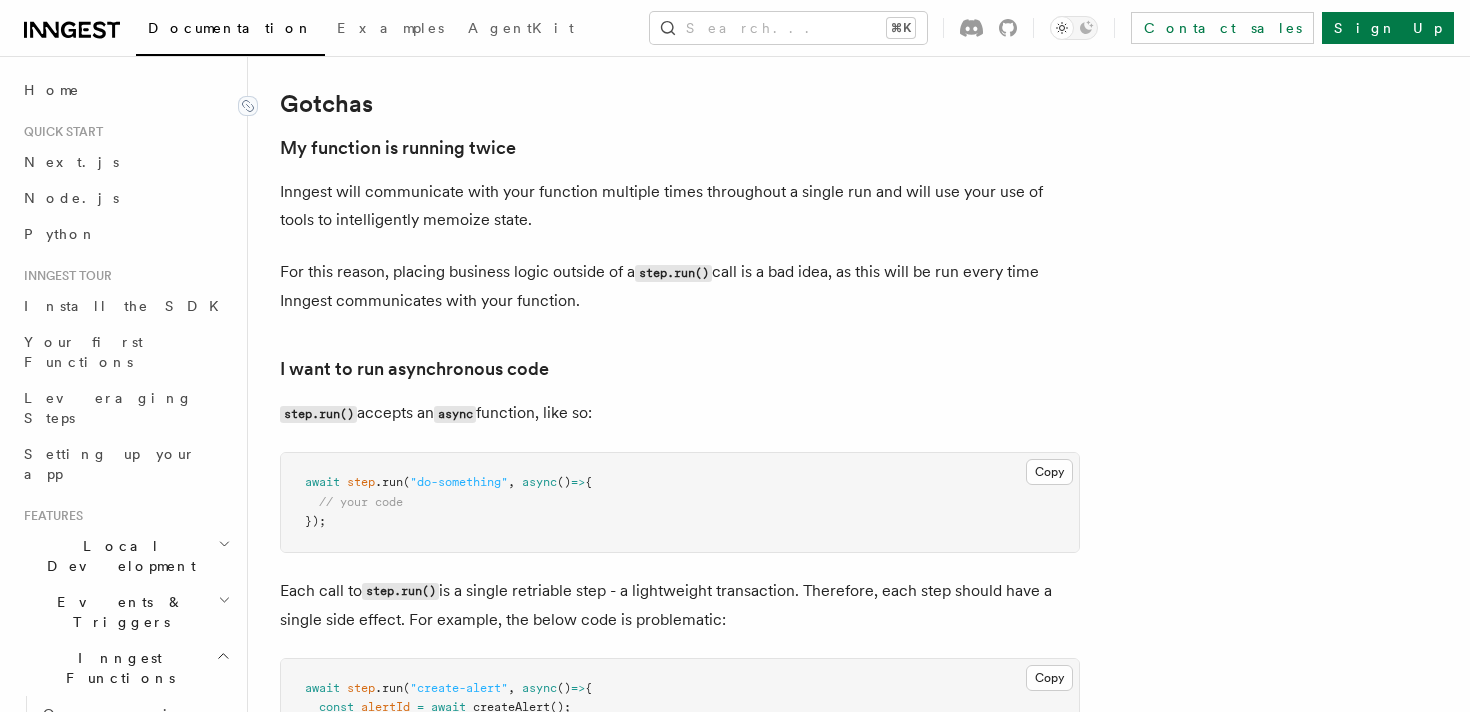 scroll, scrollTop: 4153, scrollLeft: 0, axis: vertical 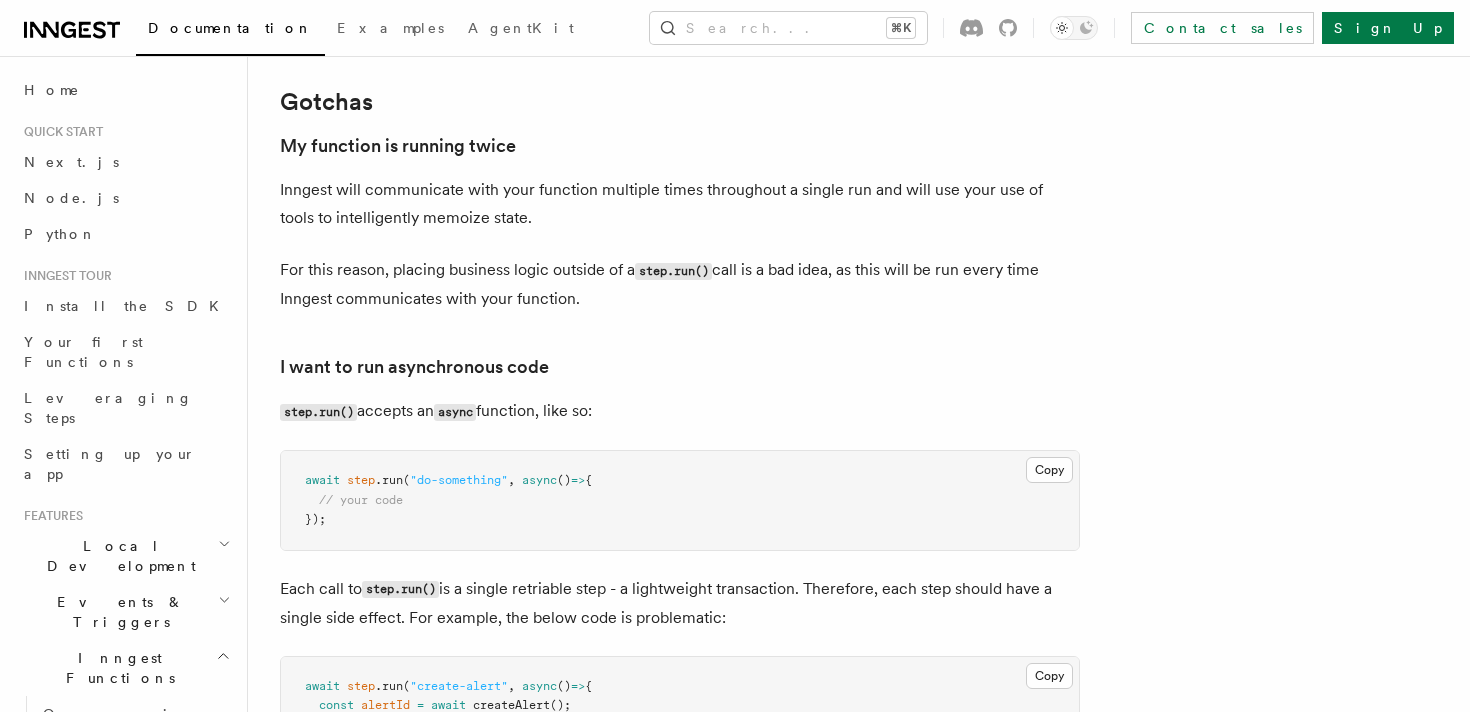 click on "For this reason, placing business logic outside of a  step.run()  call is a bad idea, as this will be run every time Inngest communicates with your function." at bounding box center [680, 284] 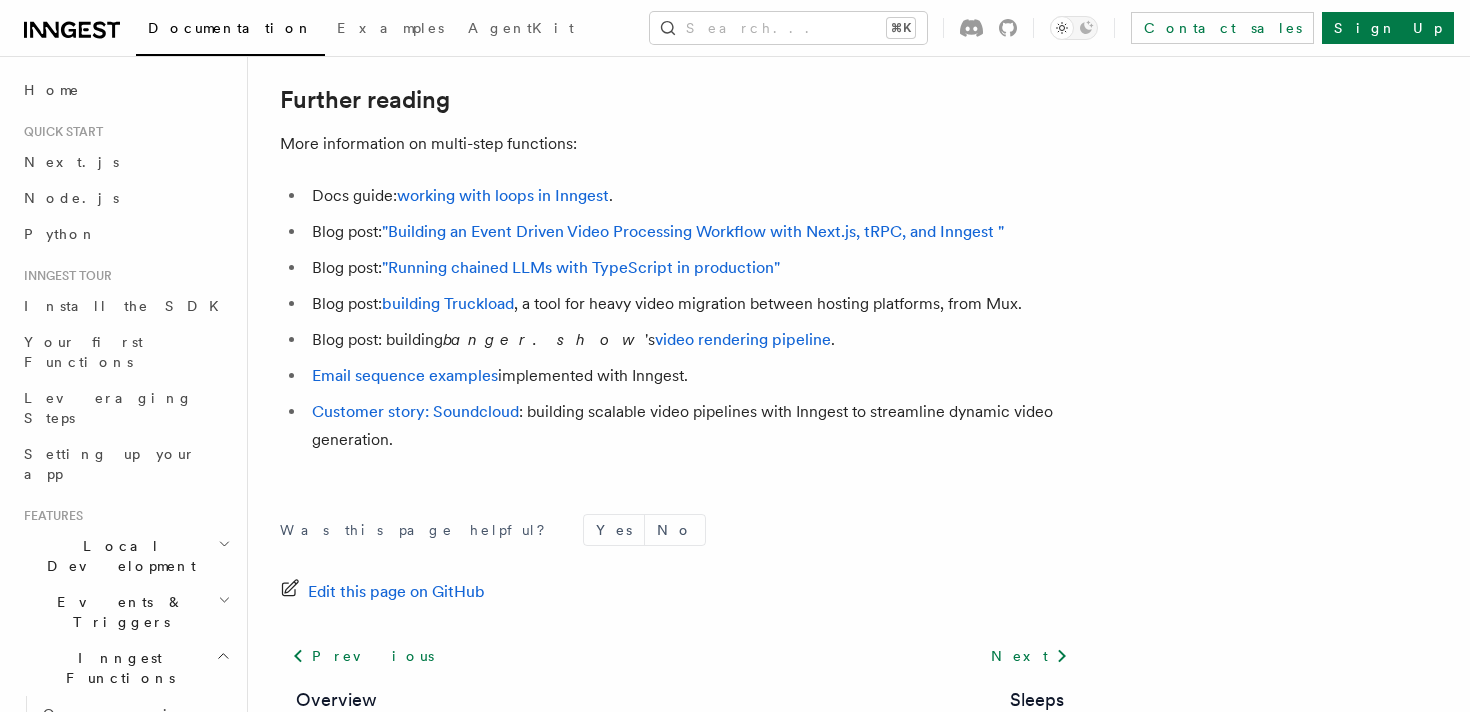 scroll, scrollTop: 6838, scrollLeft: 0, axis: vertical 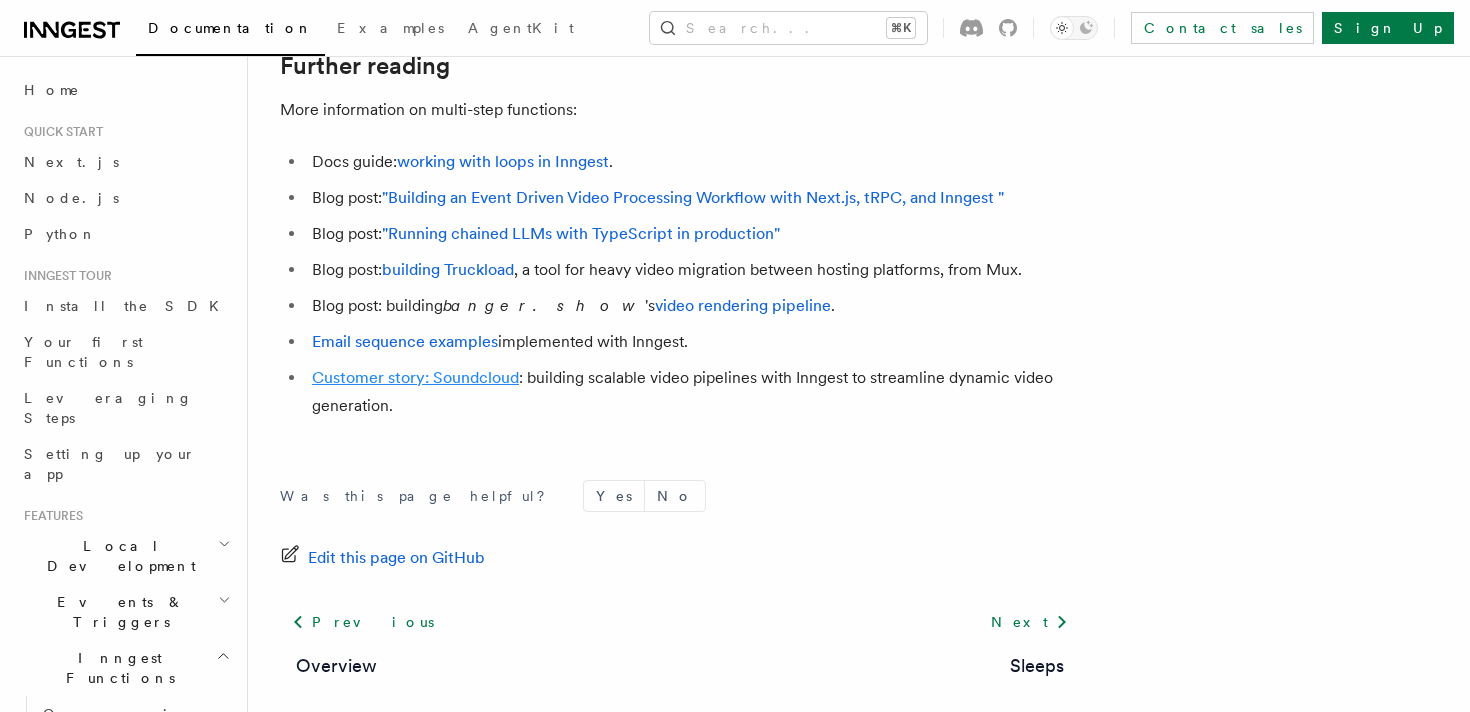 click on "Customer story: Soundcloud" at bounding box center (415, 377) 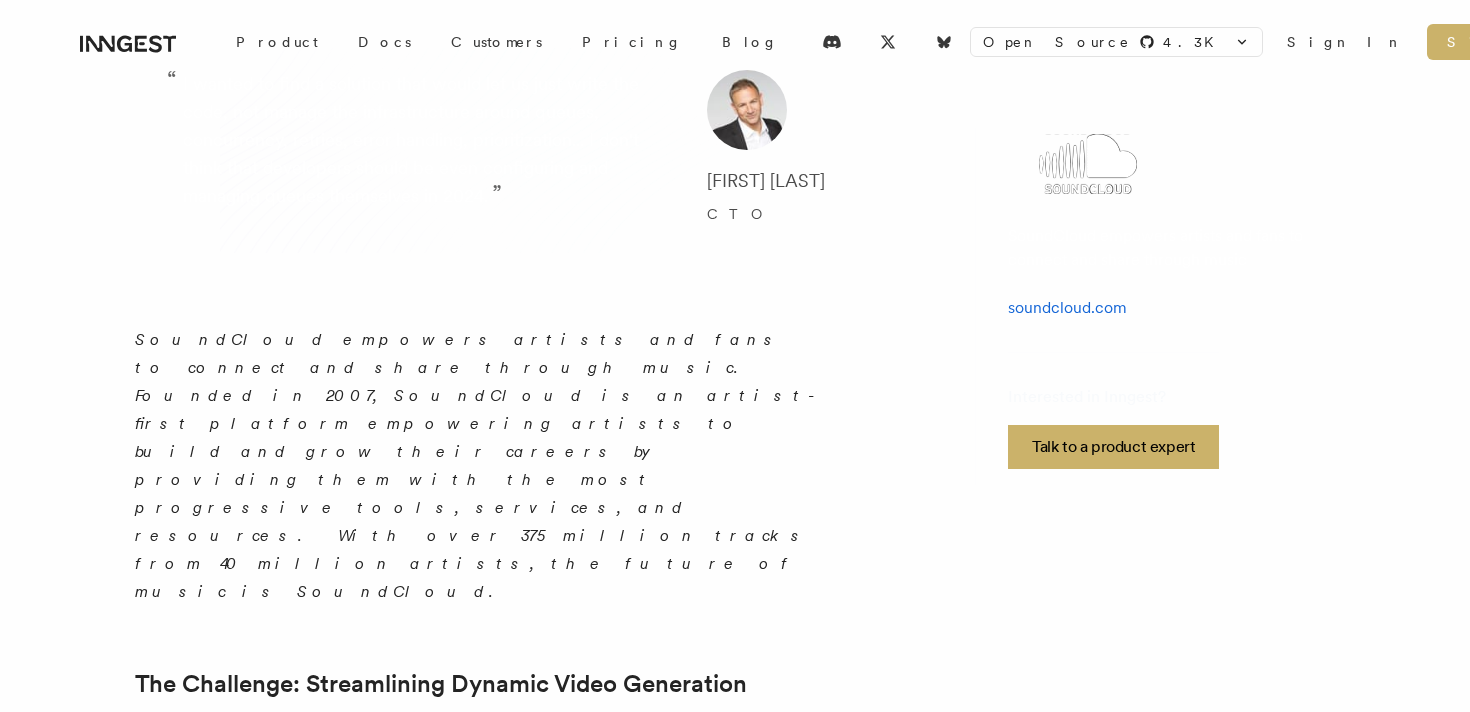 scroll, scrollTop: 0, scrollLeft: 0, axis: both 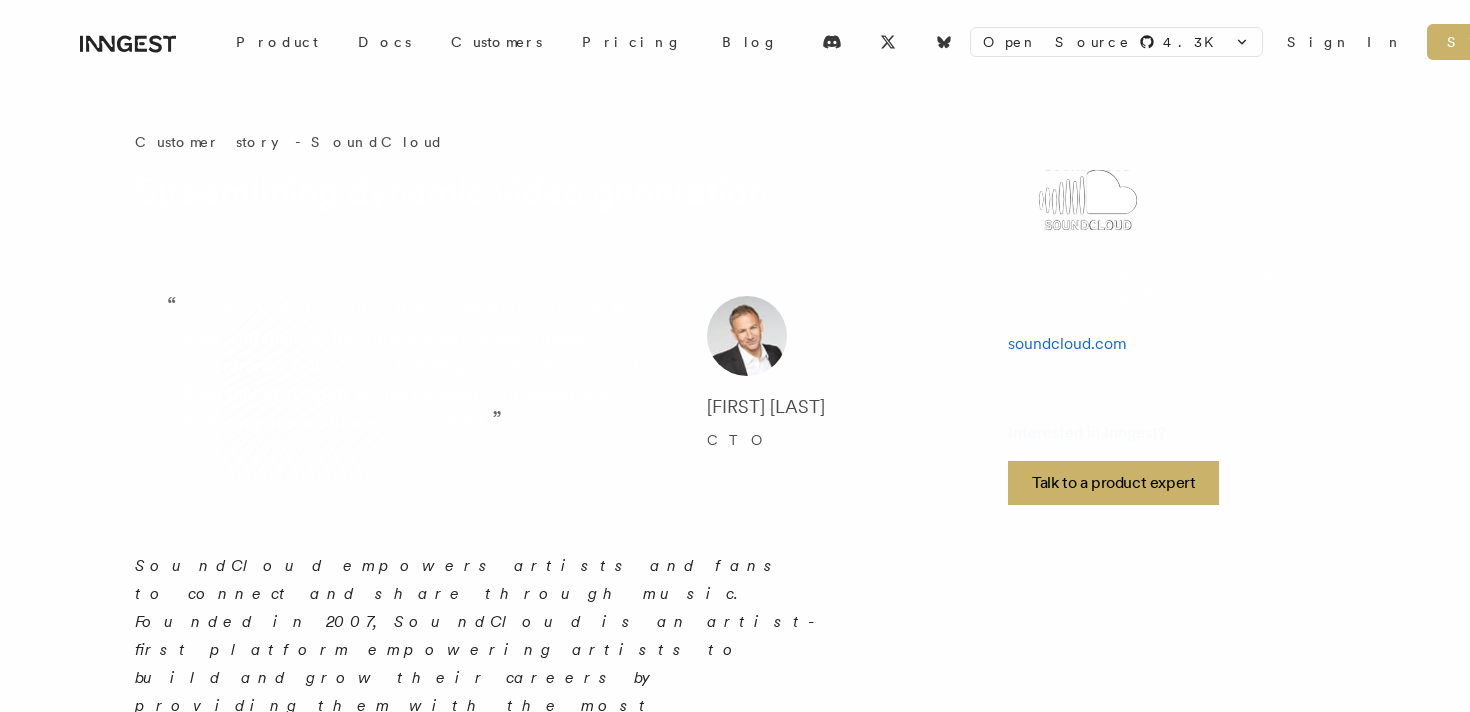 click 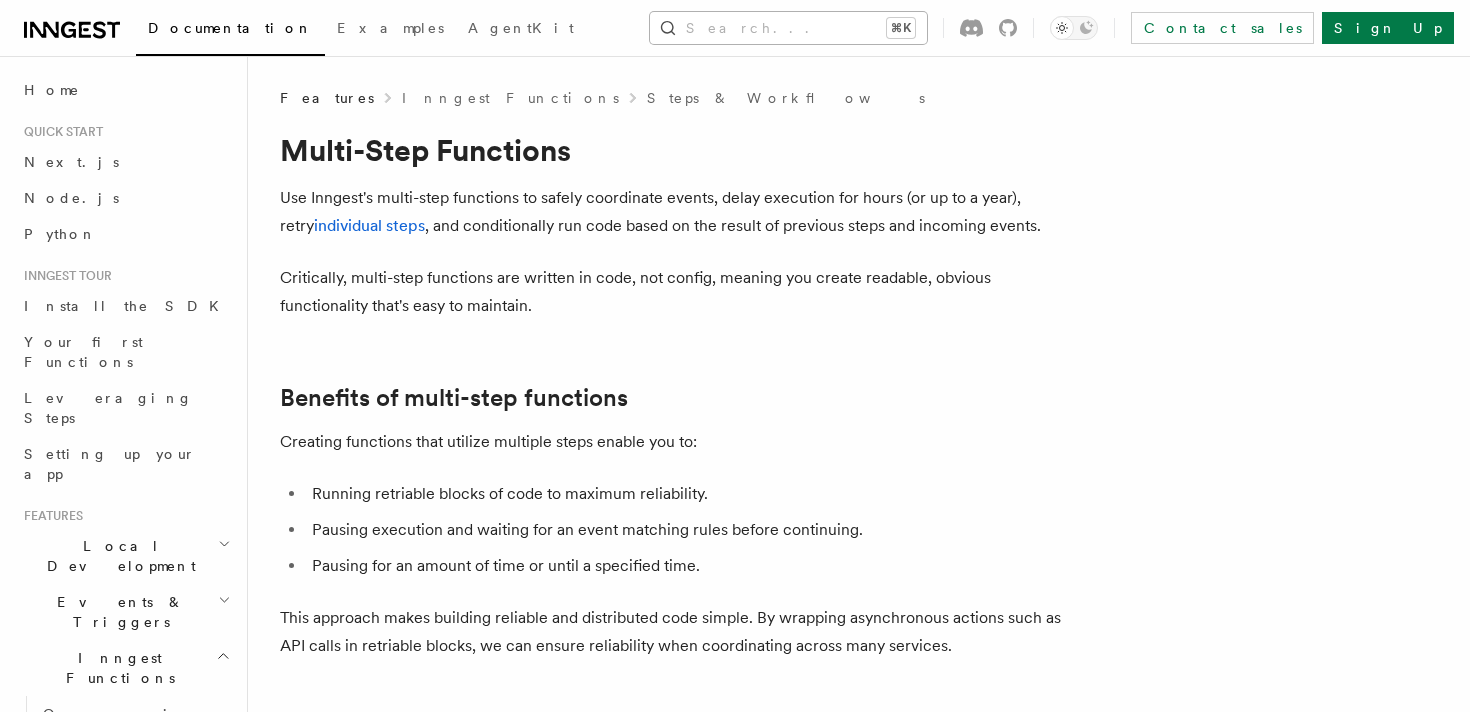 scroll, scrollTop: 0, scrollLeft: 0, axis: both 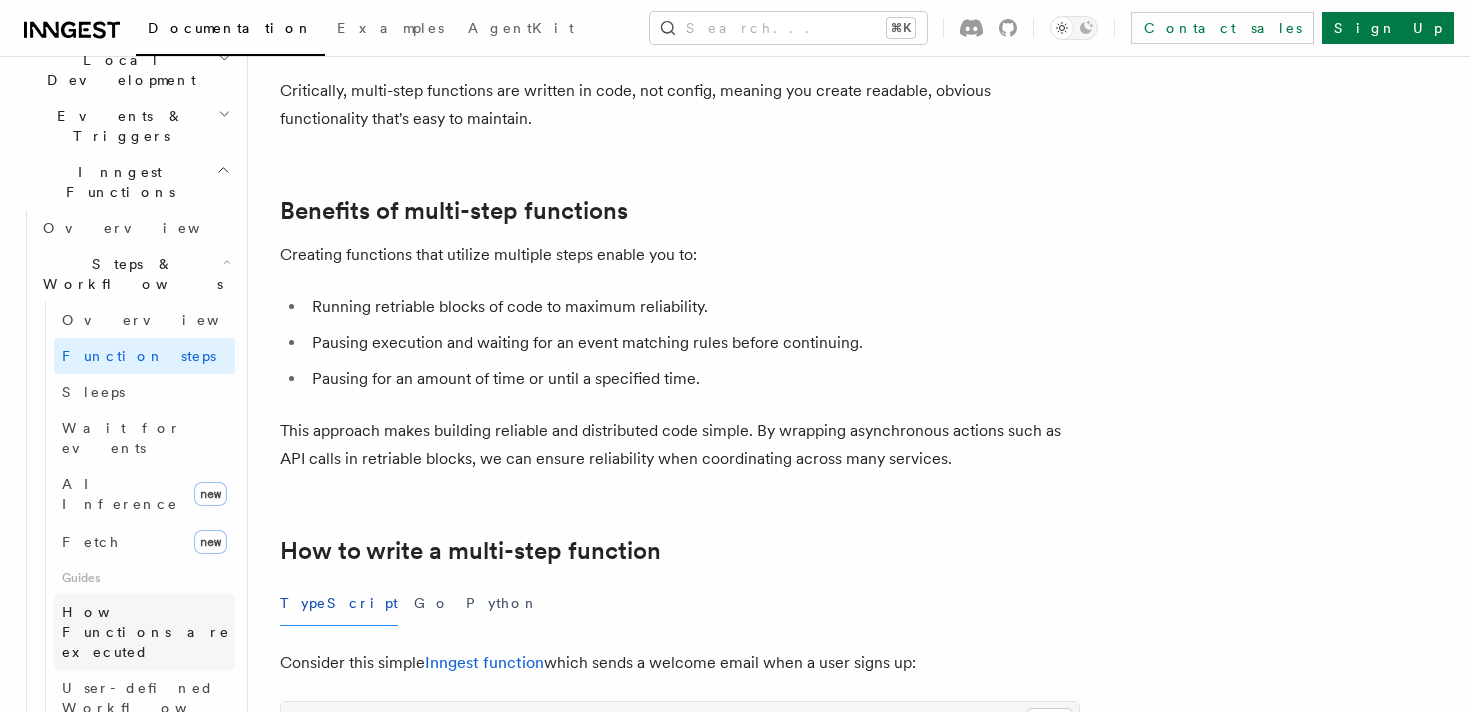 click on "How Functions are executed" at bounding box center [148, 632] 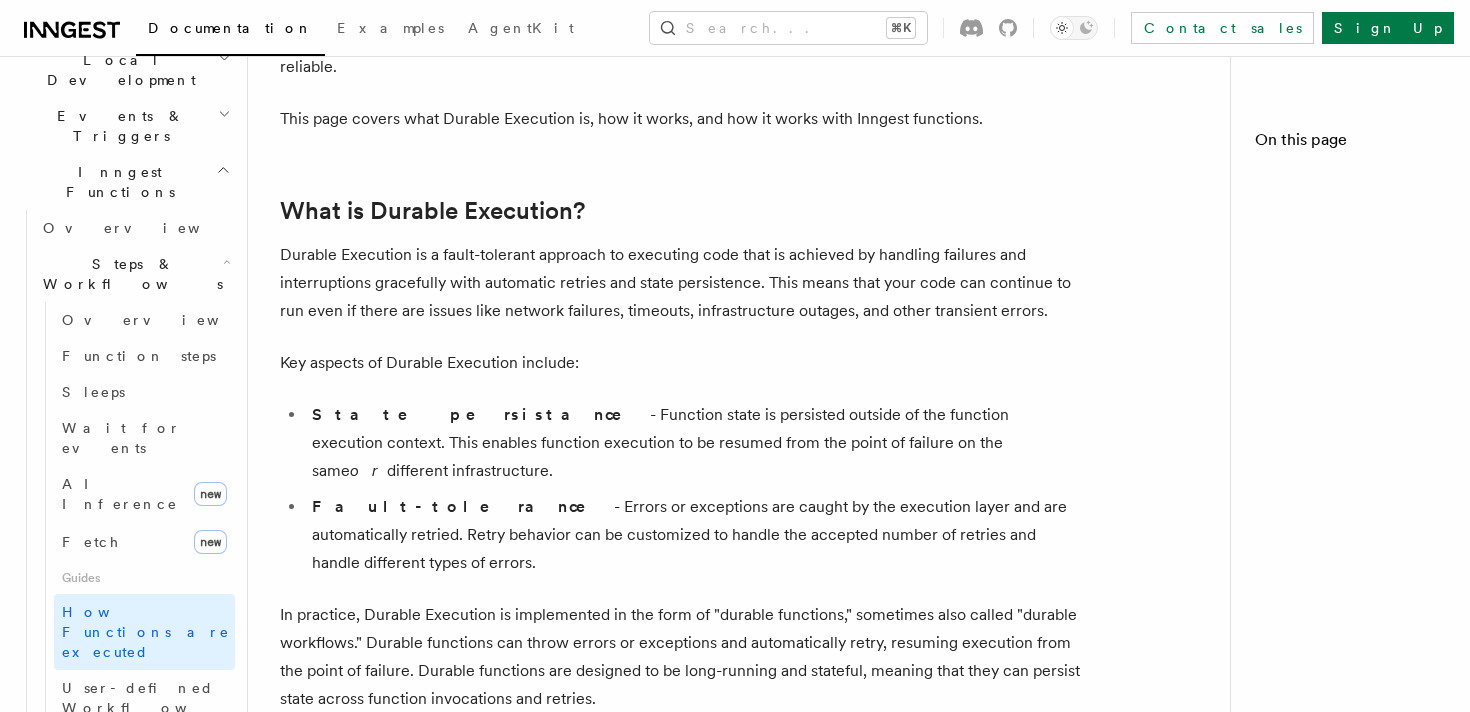 scroll, scrollTop: 0, scrollLeft: 0, axis: both 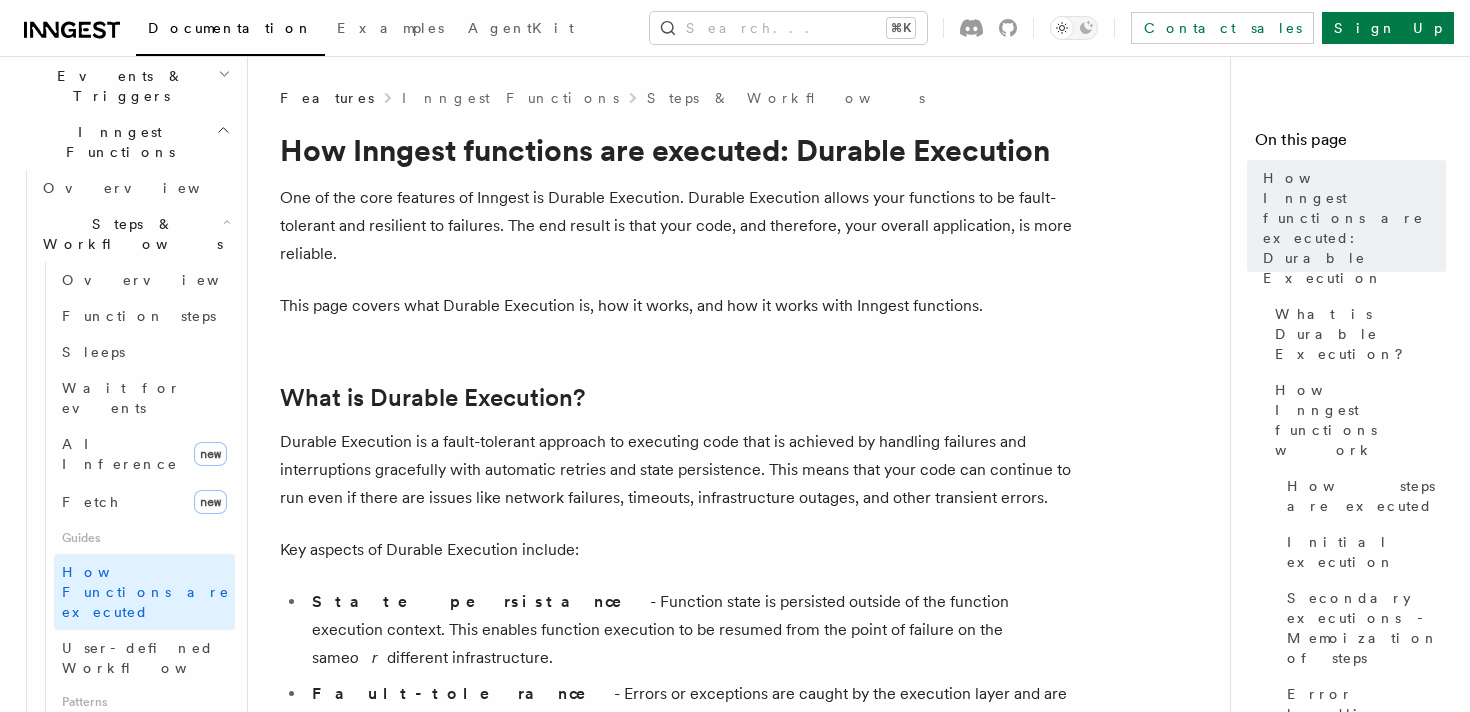 click on "Parallel steps" at bounding box center (144, 736) 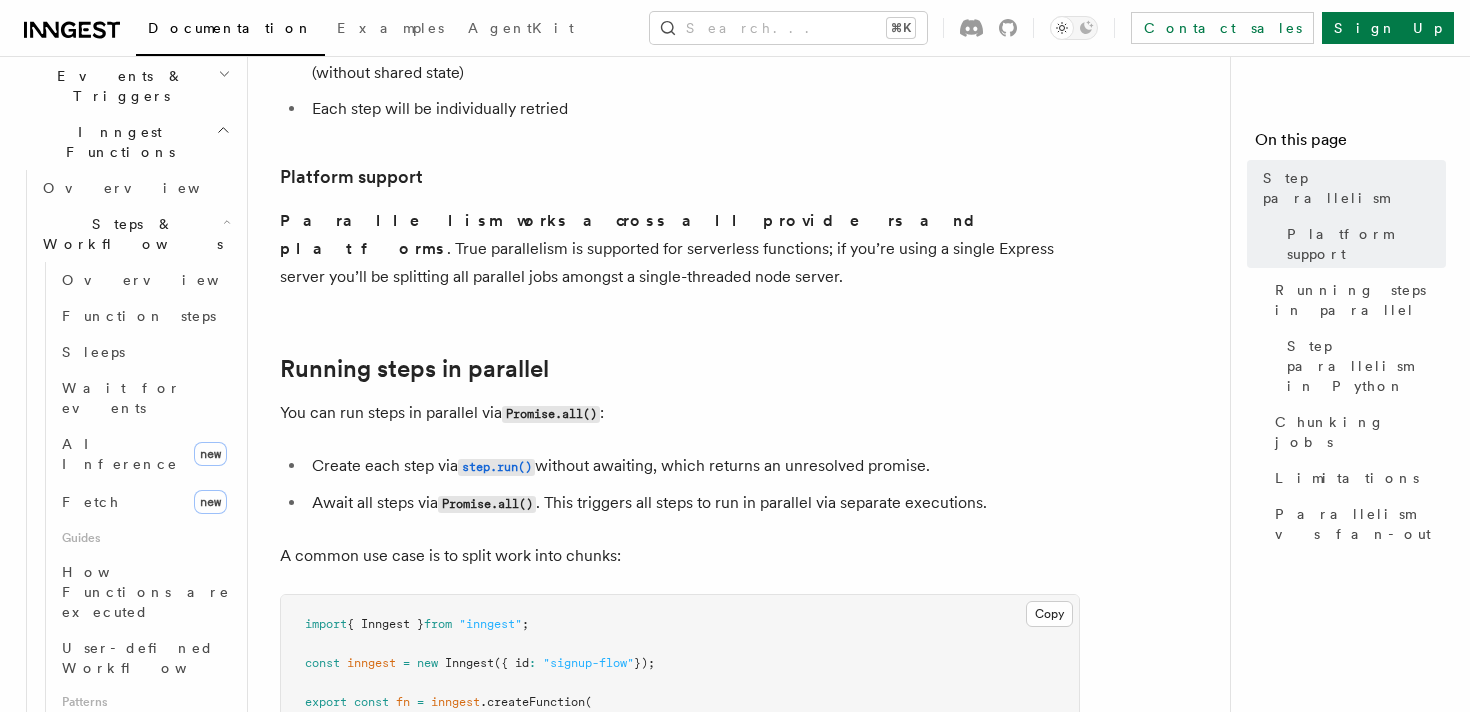 scroll, scrollTop: 168, scrollLeft: 0, axis: vertical 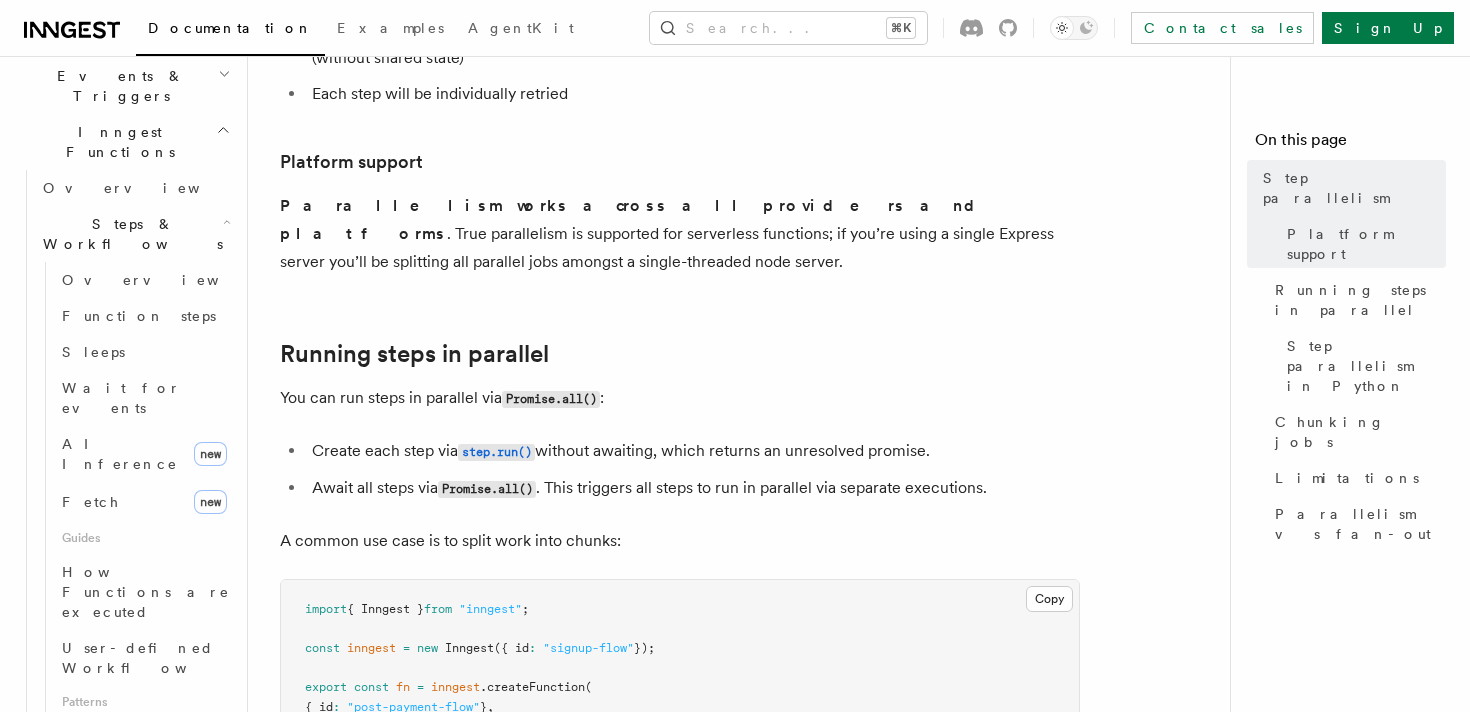 click on "Loops over steps" at bounding box center [148, 782] 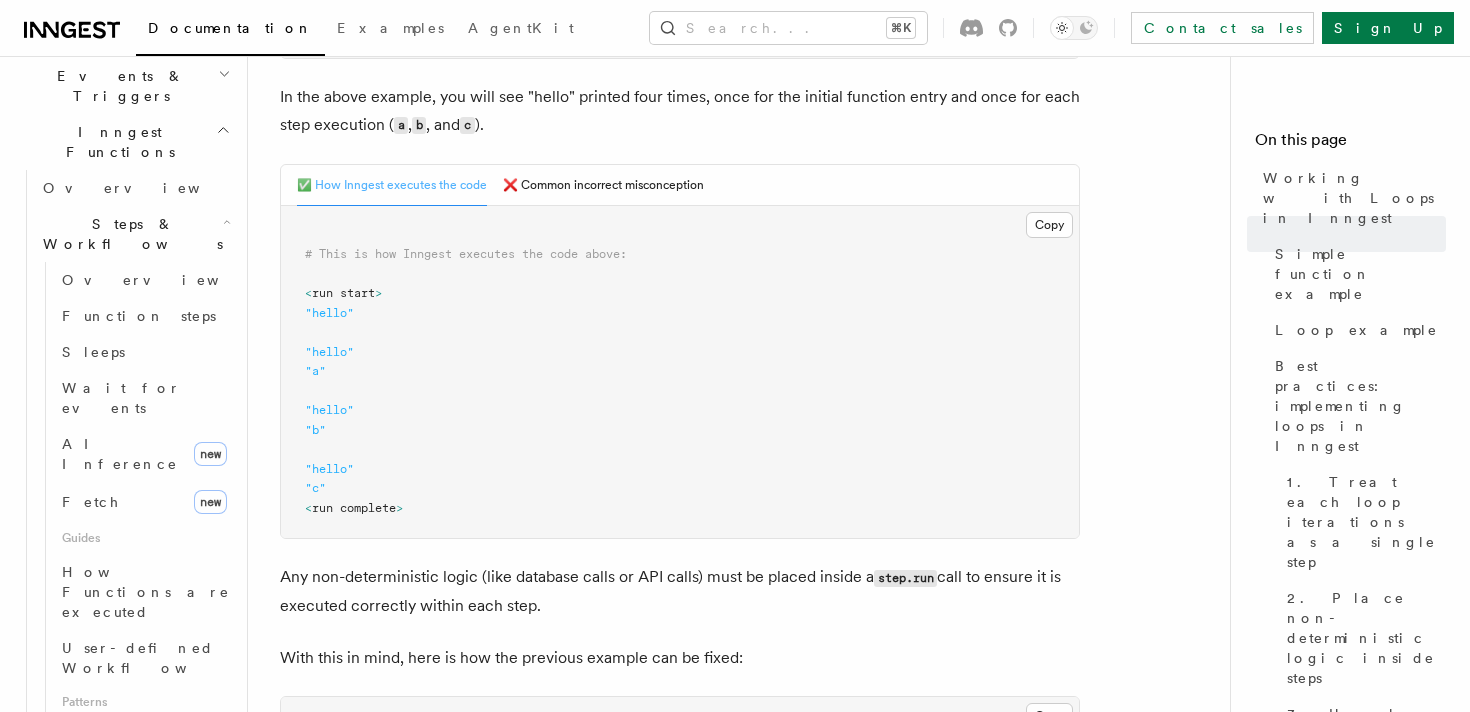 scroll, scrollTop: 790, scrollLeft: 0, axis: vertical 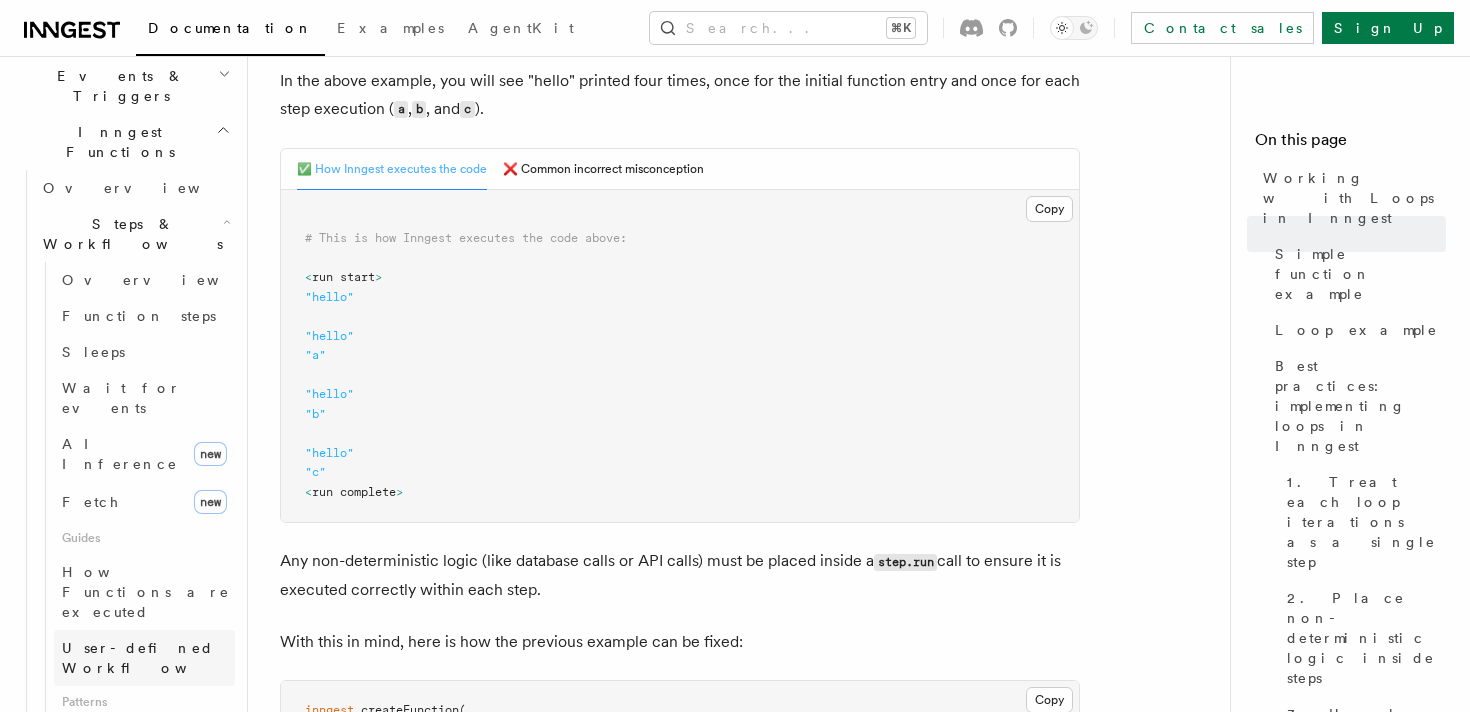click on "User-defined Workflows" at bounding box center (152, 658) 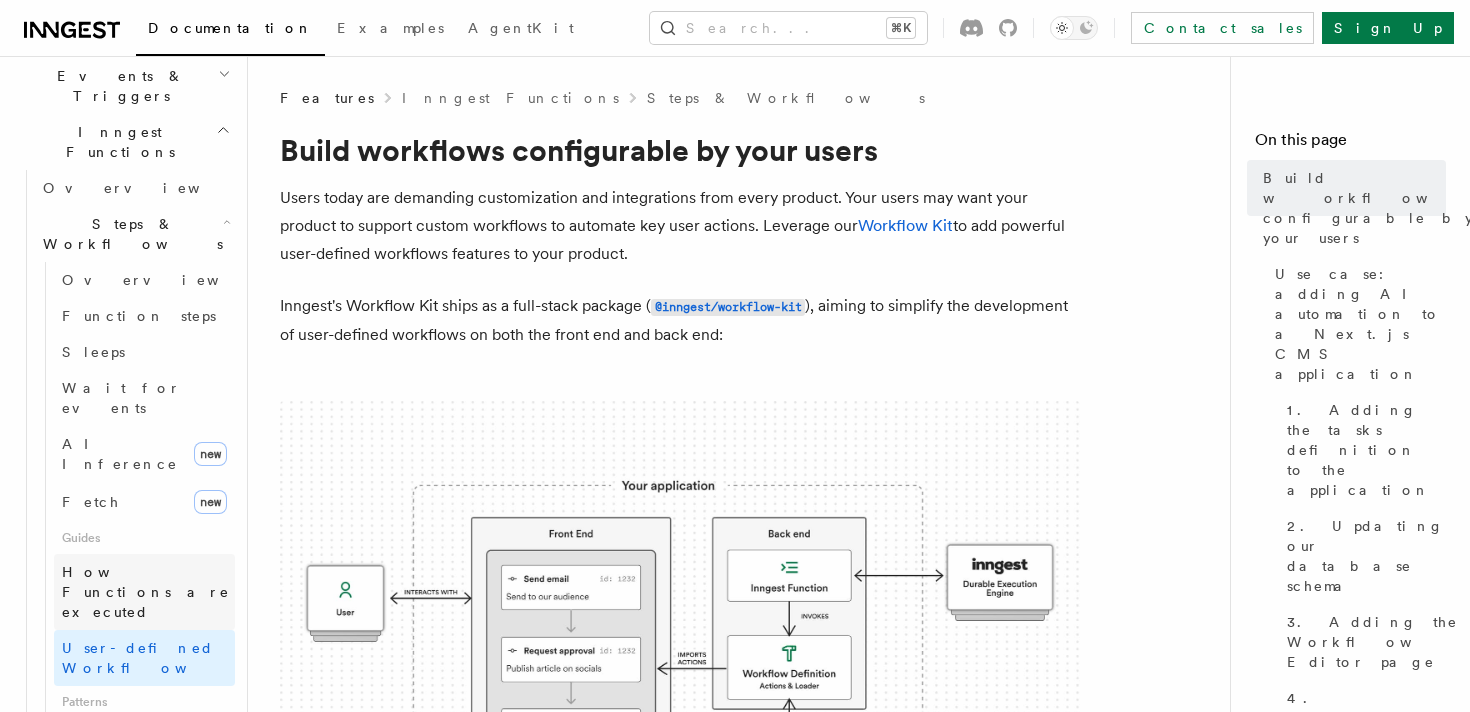 click on "How Functions are executed" at bounding box center [148, 592] 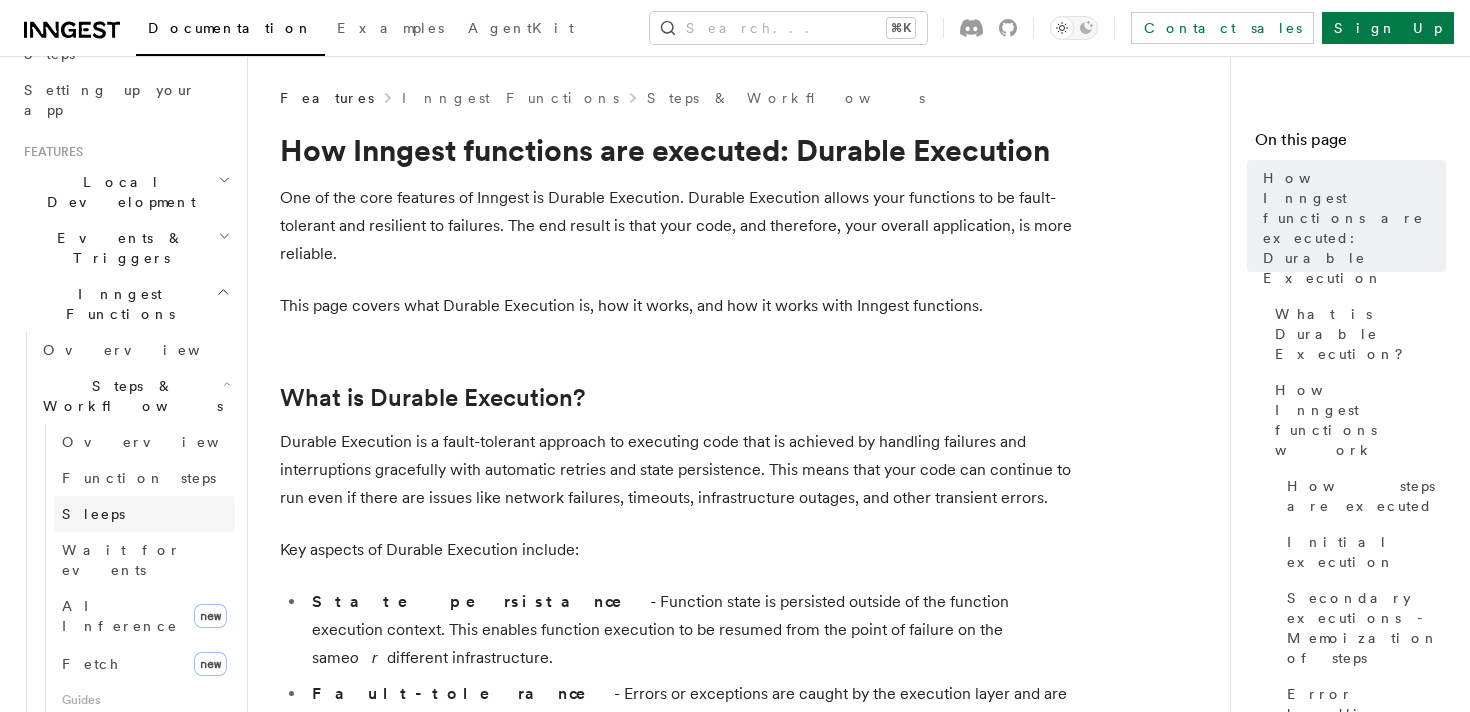 scroll, scrollTop: 357, scrollLeft: 0, axis: vertical 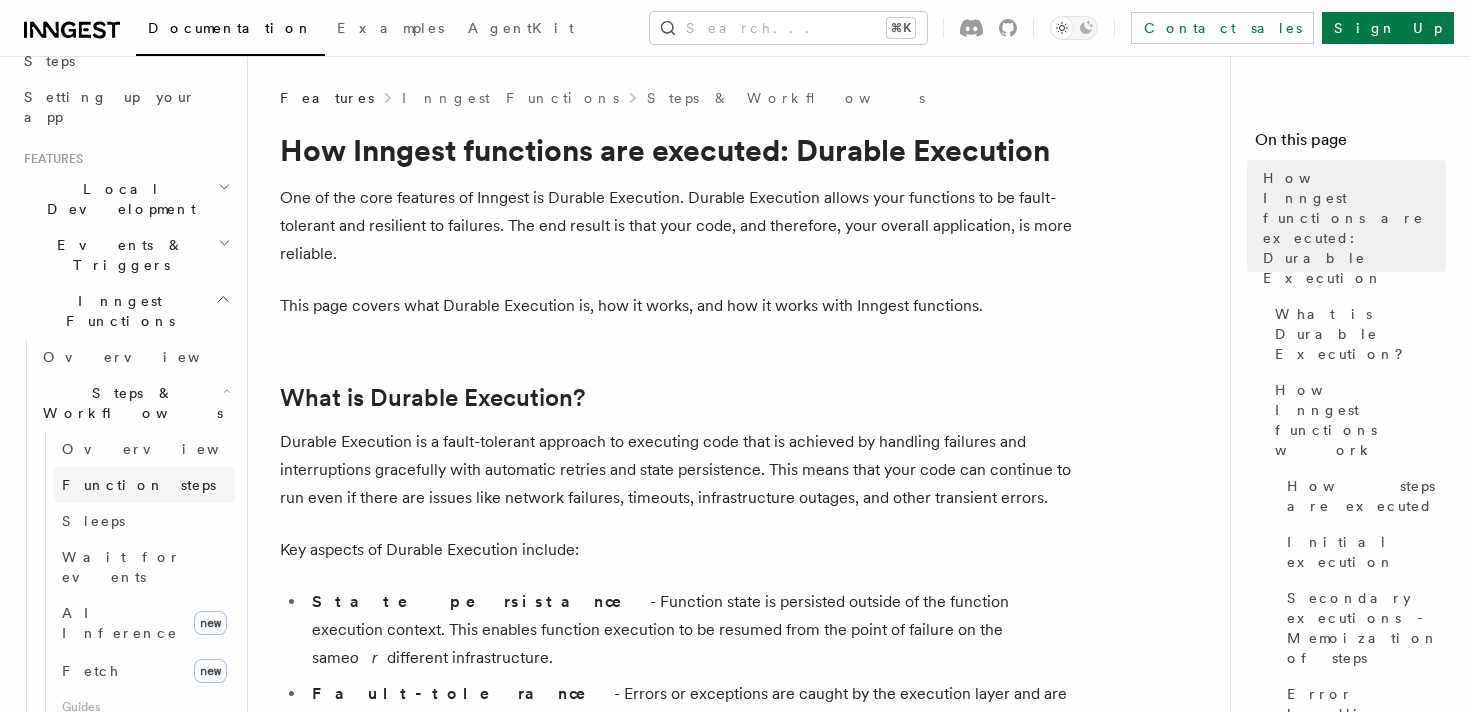 click on "Function steps" at bounding box center [139, 485] 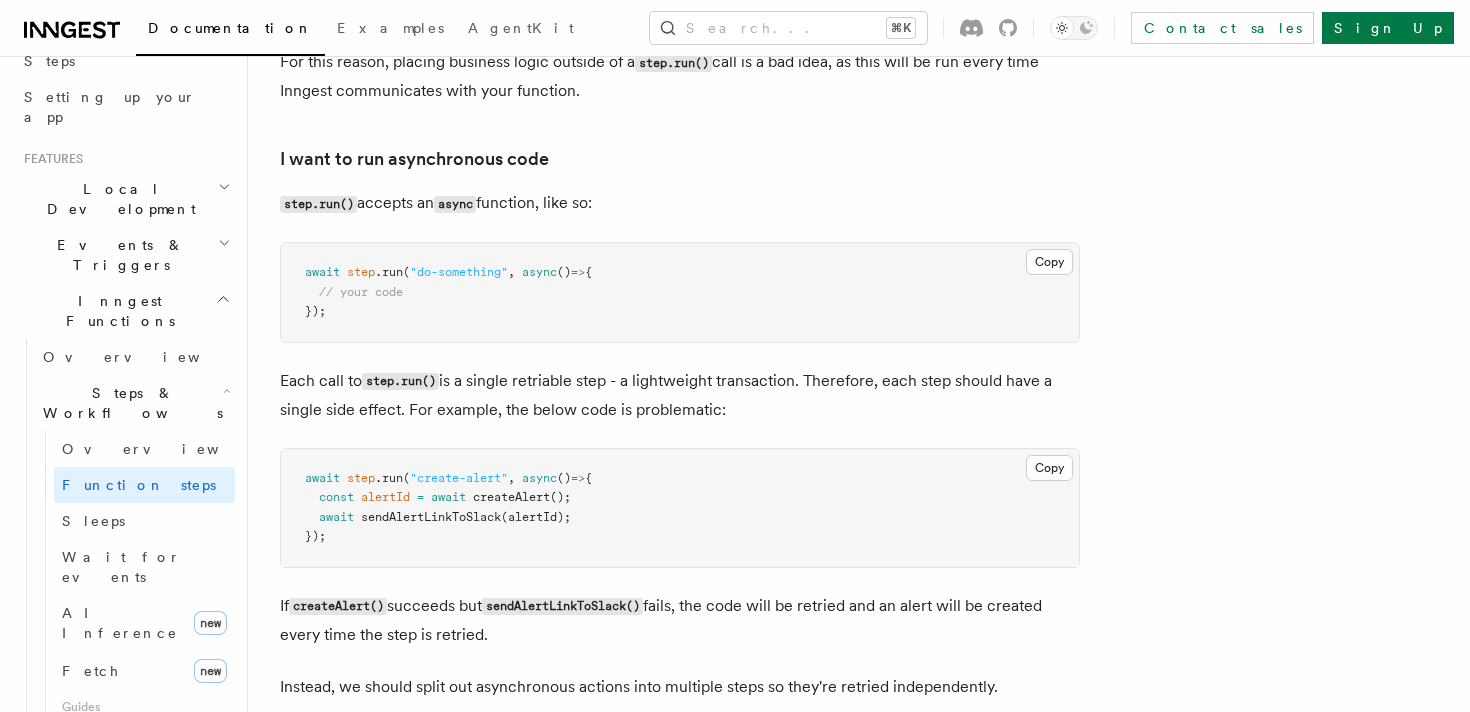 scroll, scrollTop: 4404, scrollLeft: 0, axis: vertical 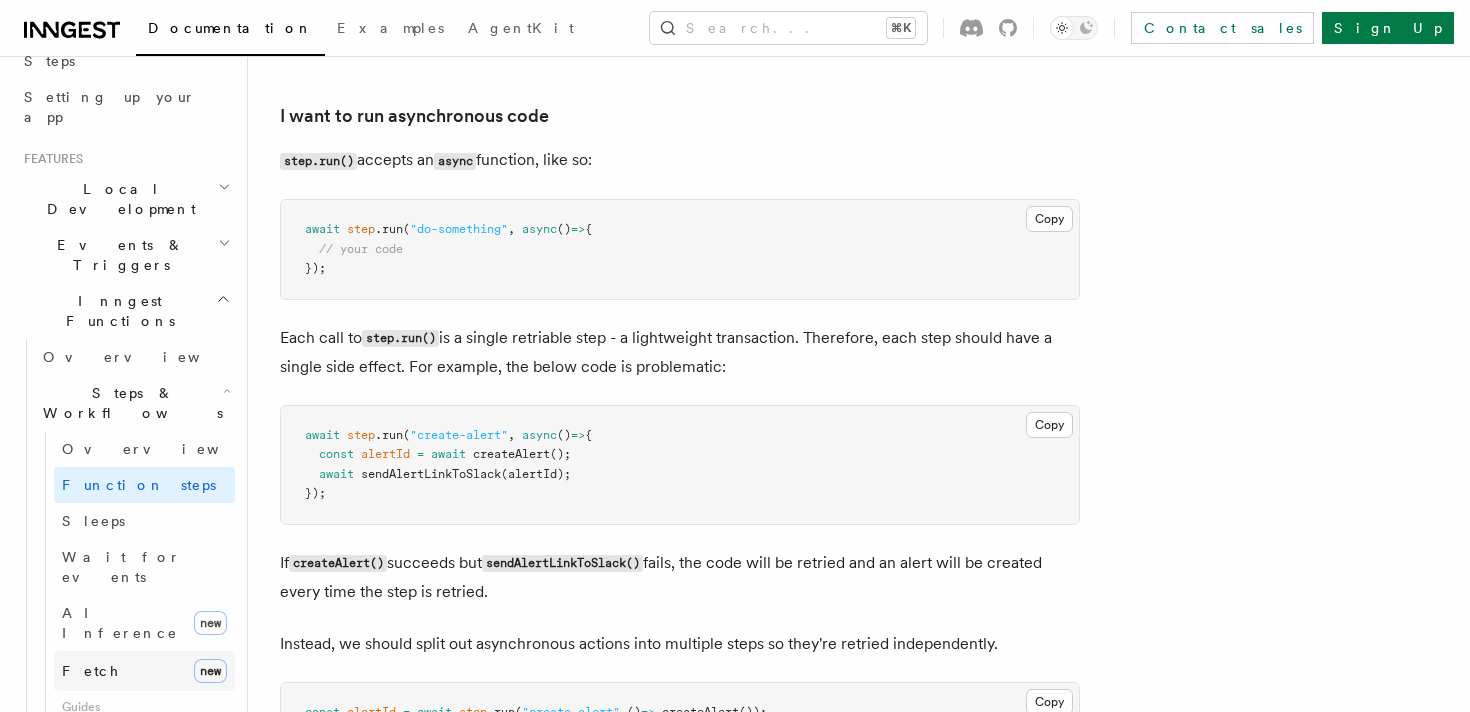 click on "Fetch new" at bounding box center [144, 671] 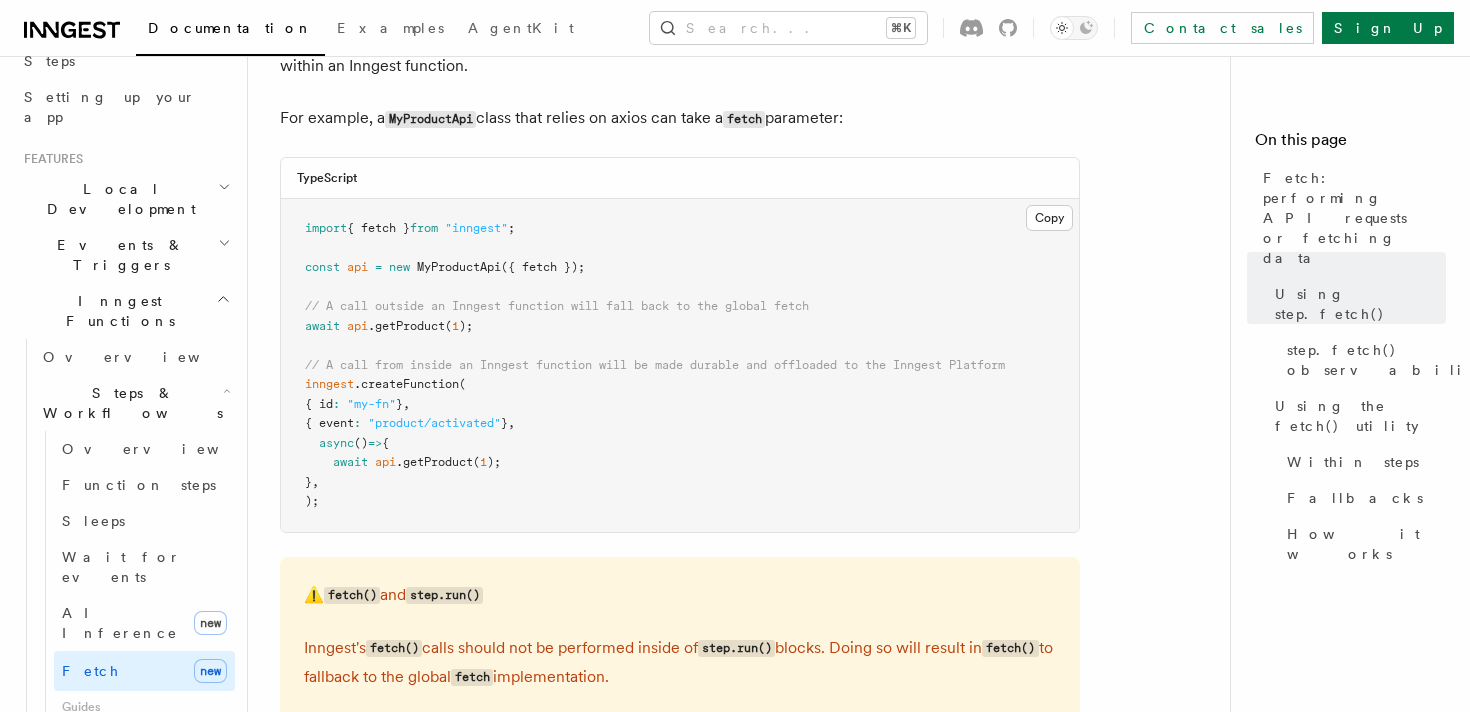 scroll, scrollTop: 2448, scrollLeft: 0, axis: vertical 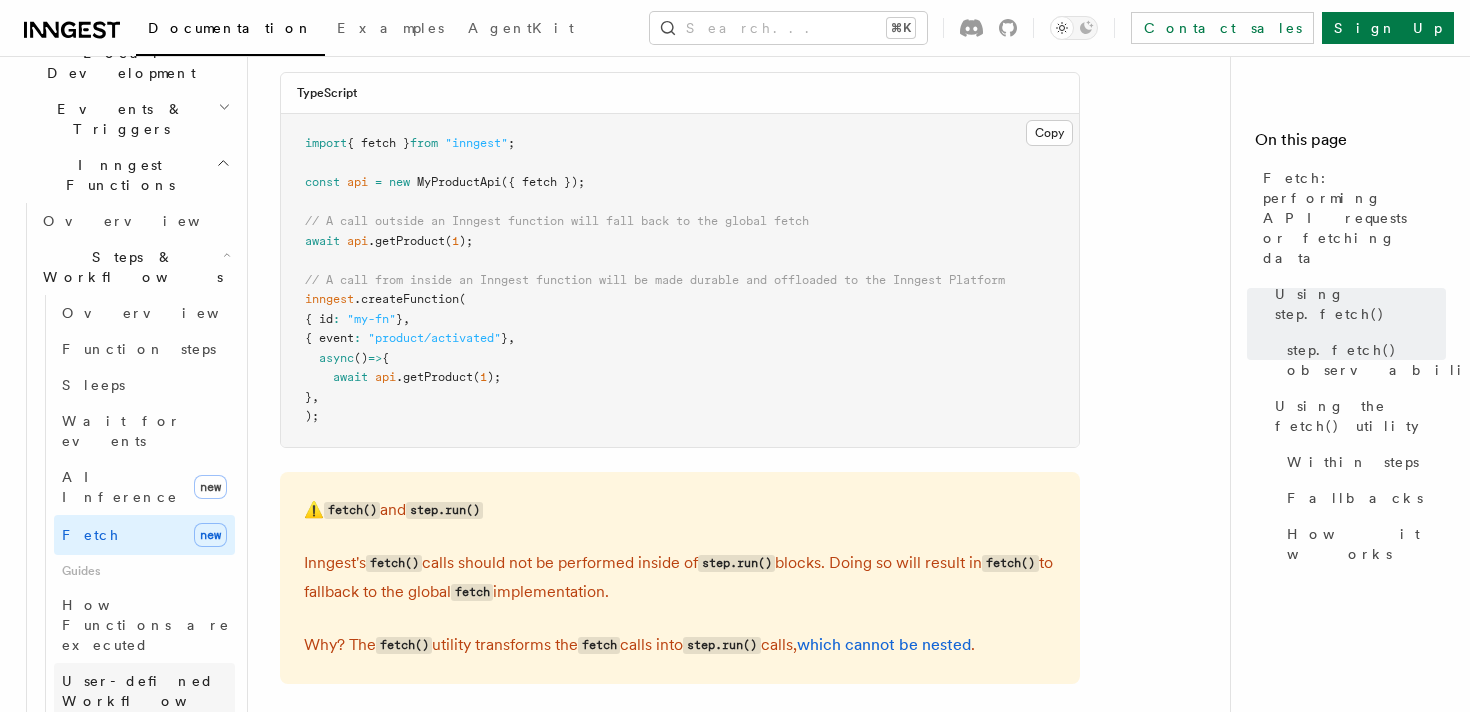 click on "User-defined Workflows" at bounding box center (152, 691) 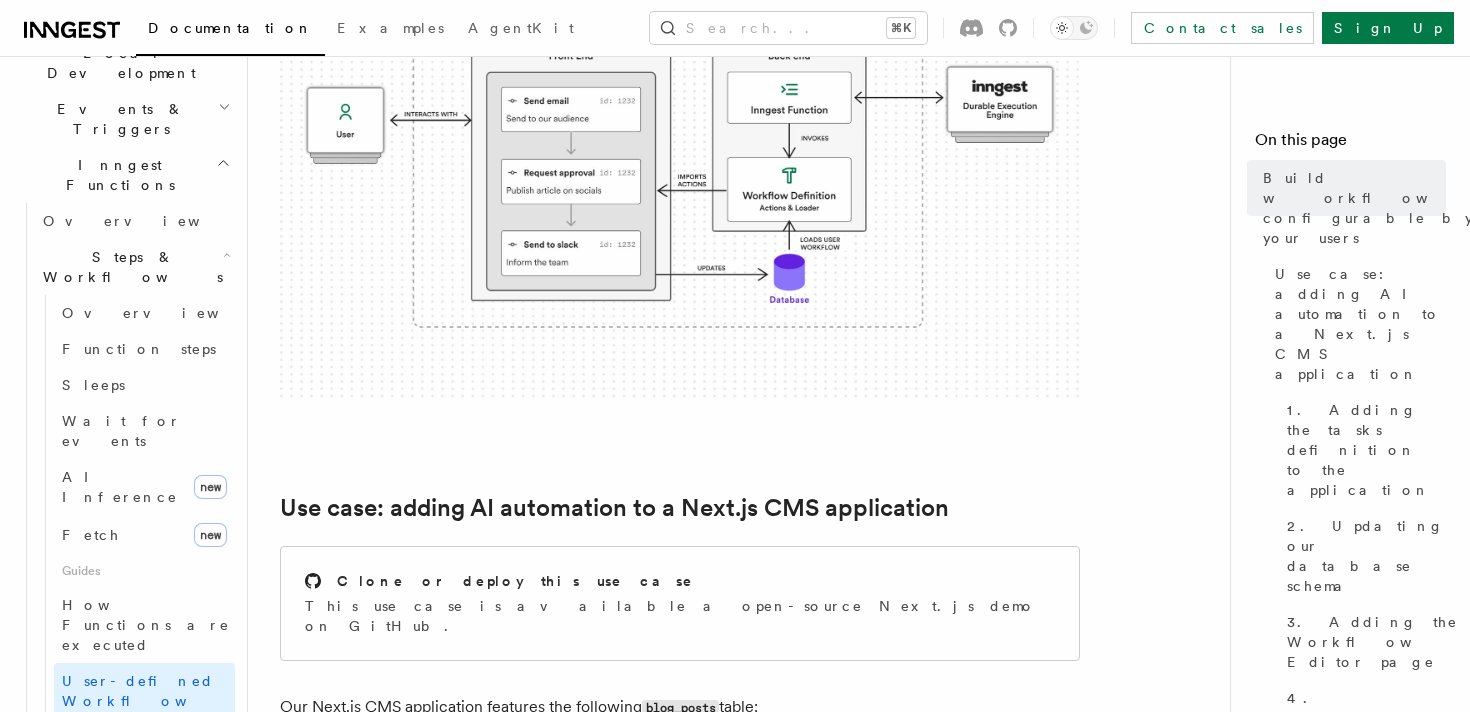 scroll, scrollTop: 552, scrollLeft: 0, axis: vertical 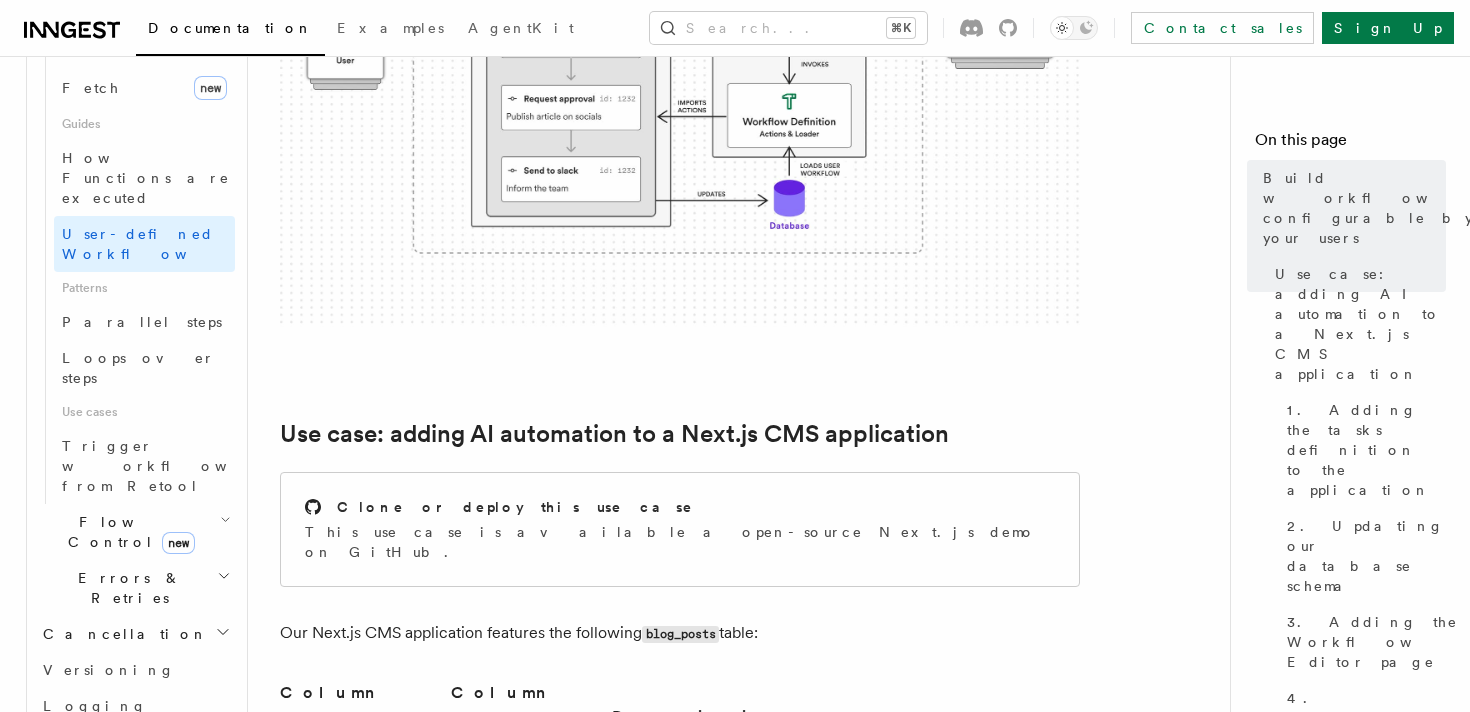 click on "Flow Control new" at bounding box center [135, 532] 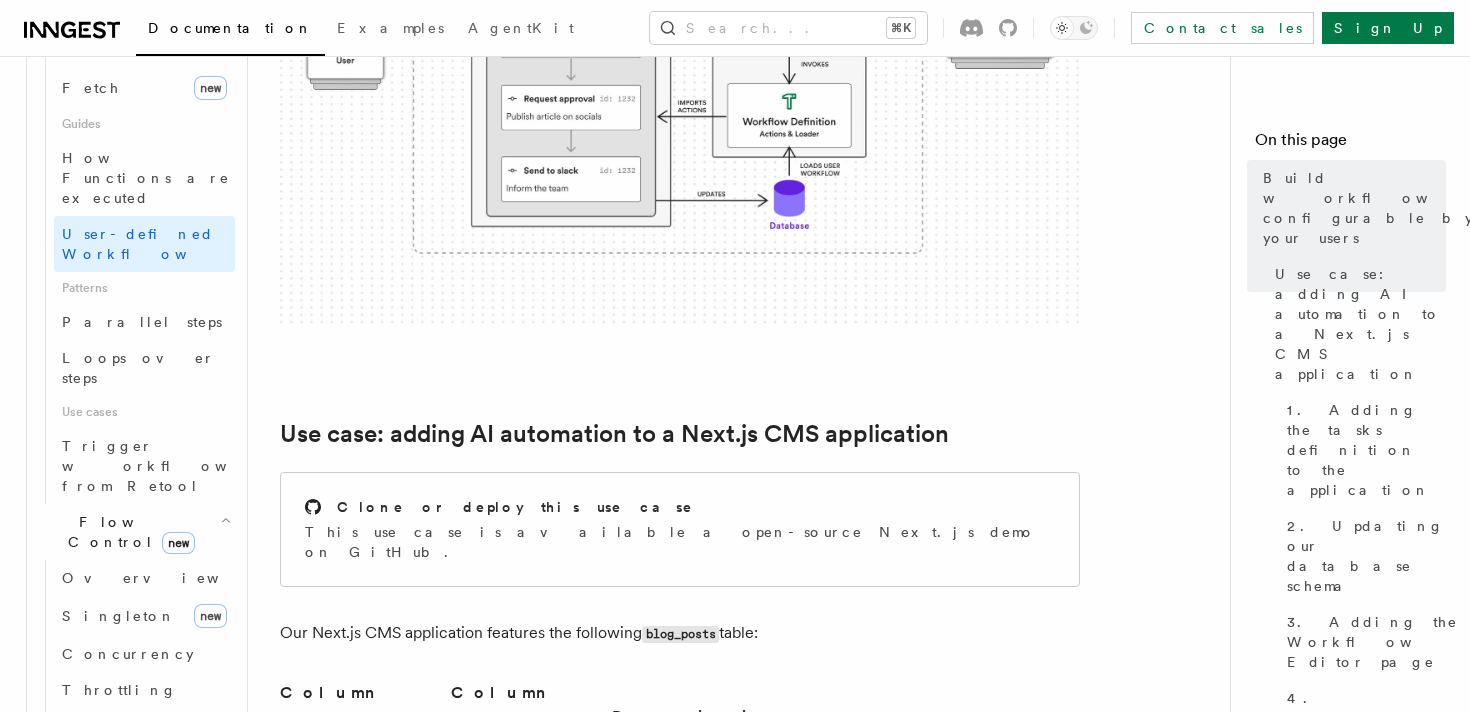 click on "Errors & Retries" at bounding box center (126, 844) 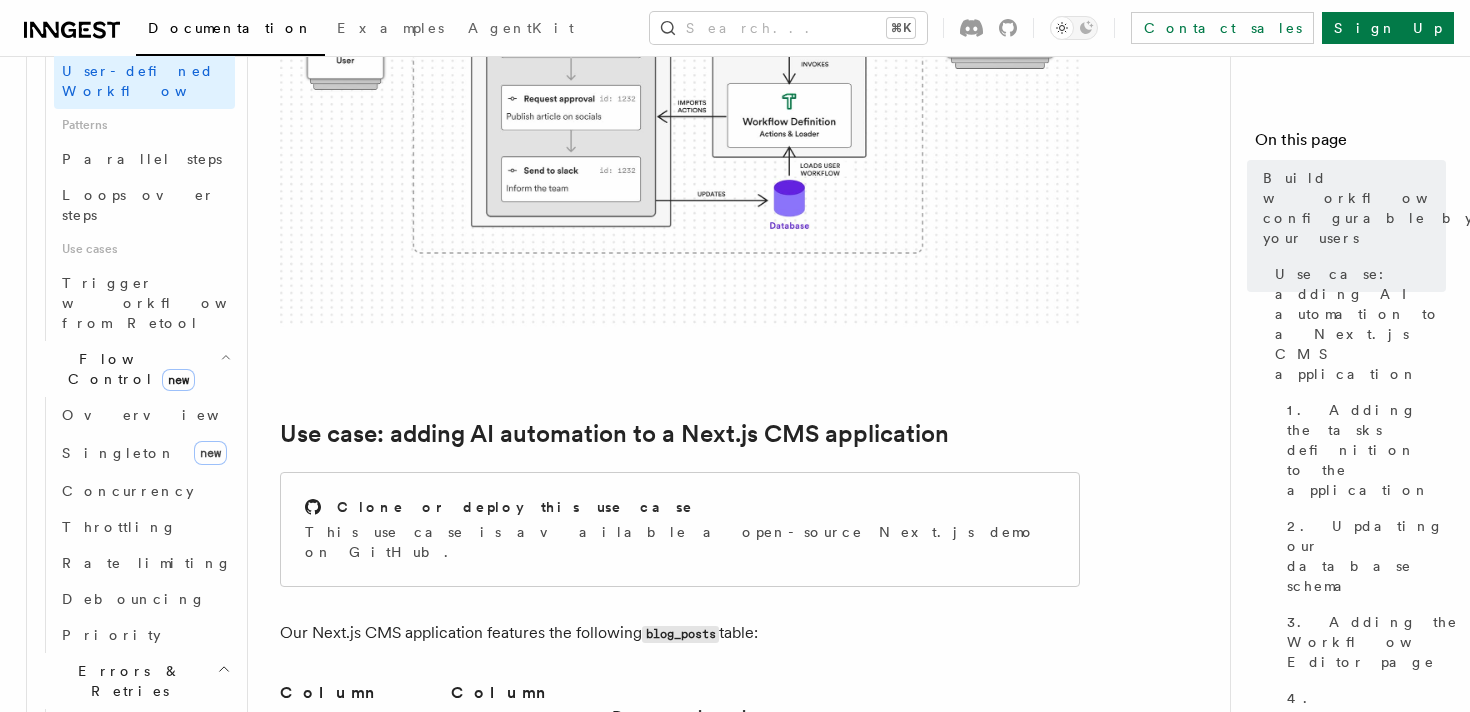 scroll, scrollTop: 1117, scrollLeft: 0, axis: vertical 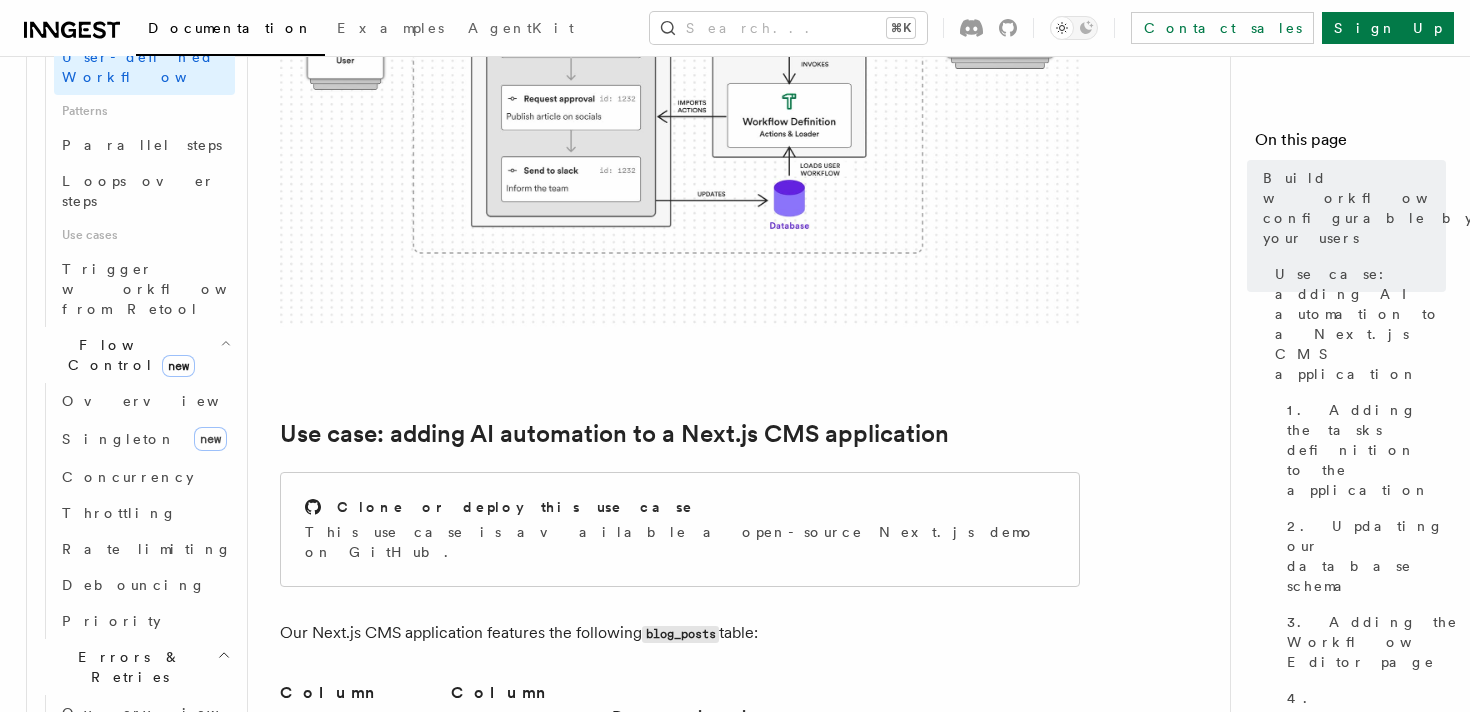 click on "Rollbacks" at bounding box center [144, 785] 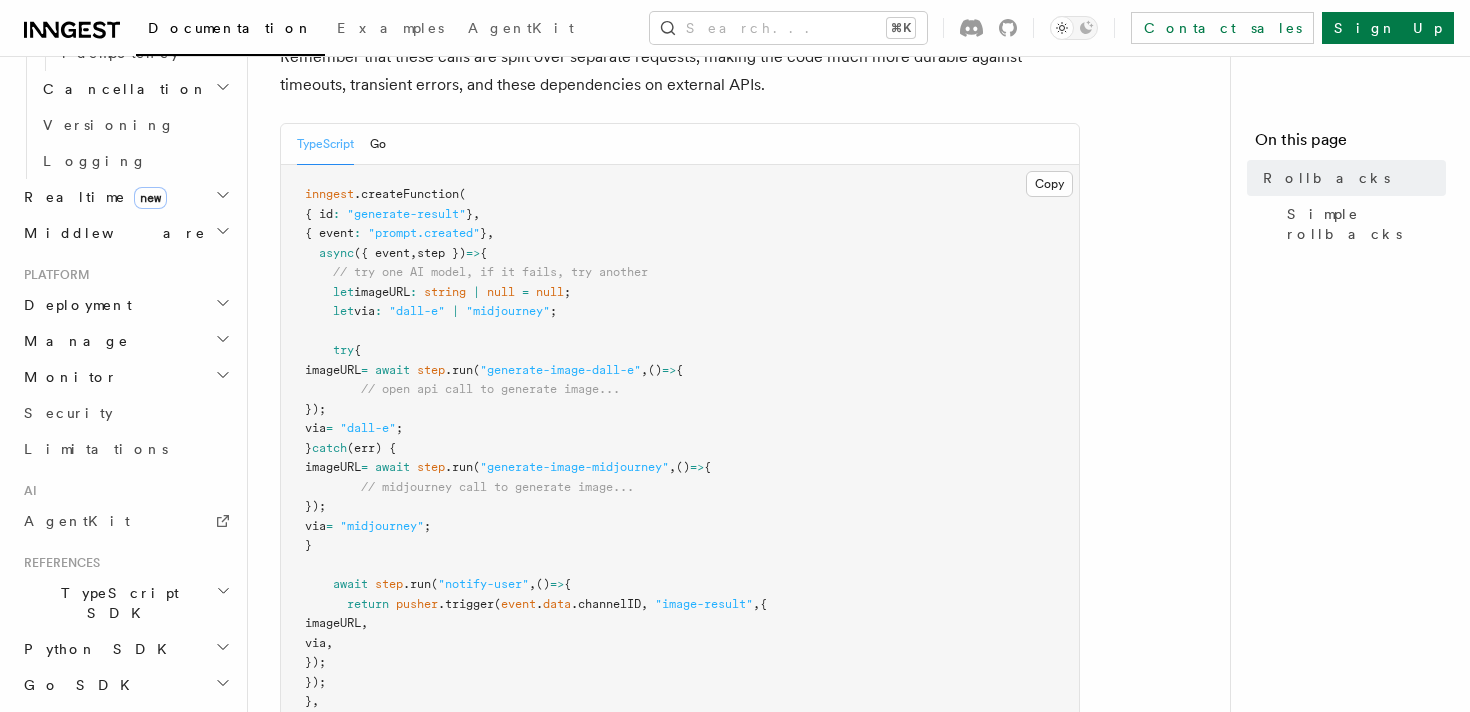 scroll, scrollTop: 338, scrollLeft: 0, axis: vertical 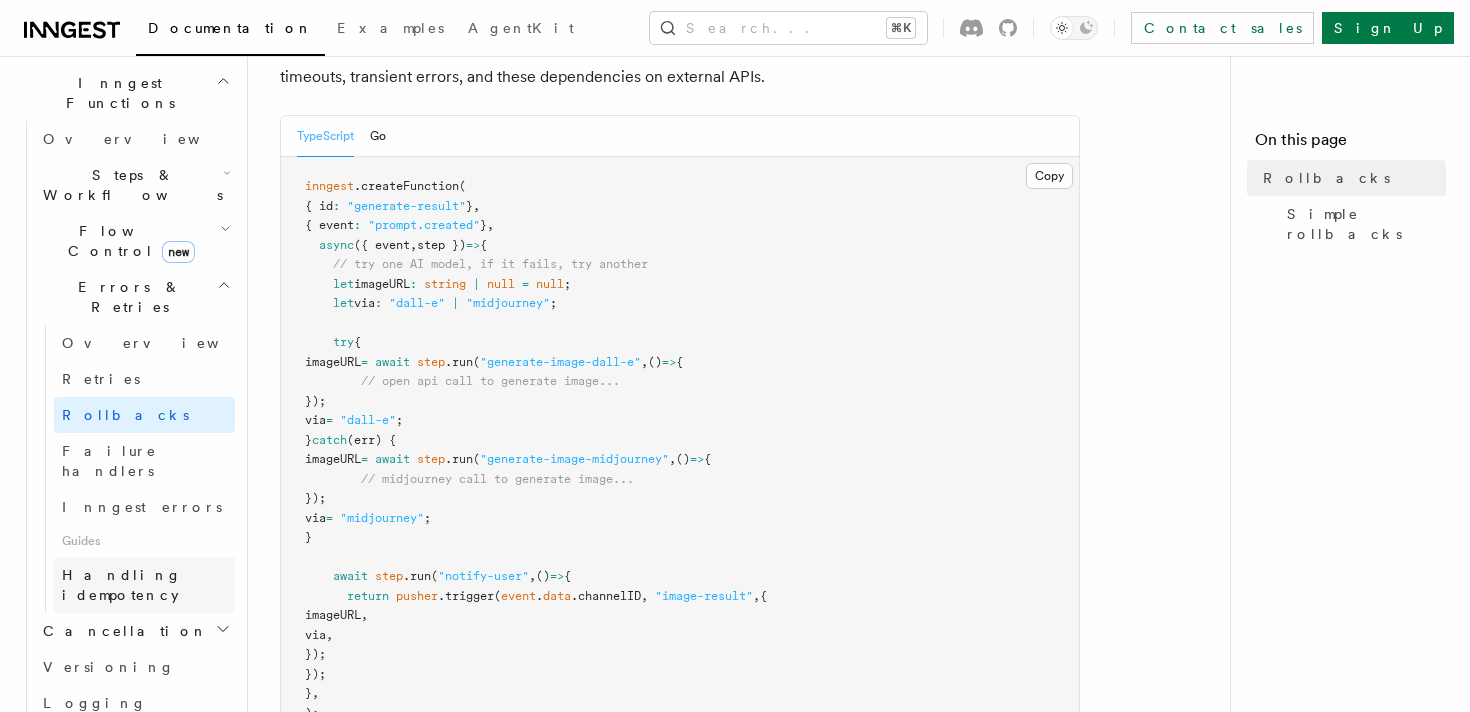 click on "Handling idempotency" at bounding box center (122, 585) 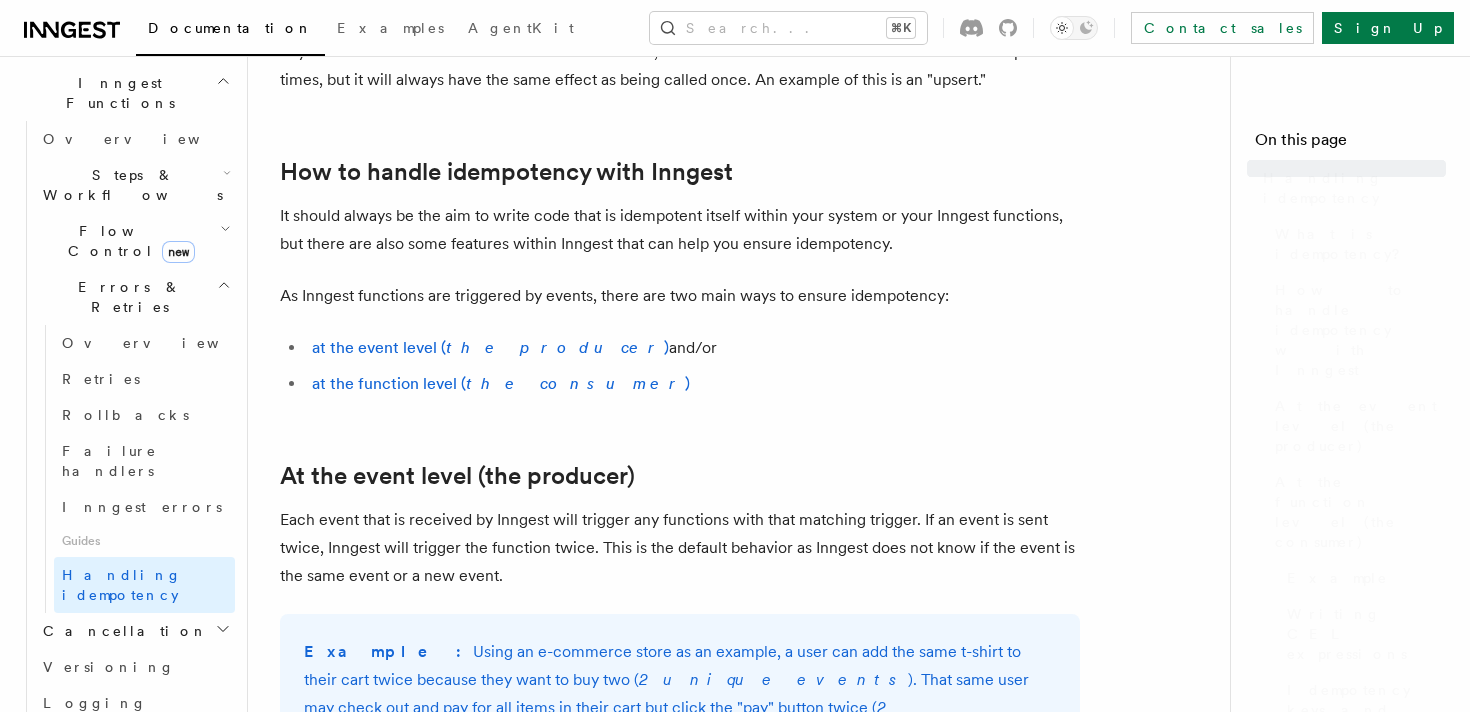 scroll, scrollTop: 0, scrollLeft: 0, axis: both 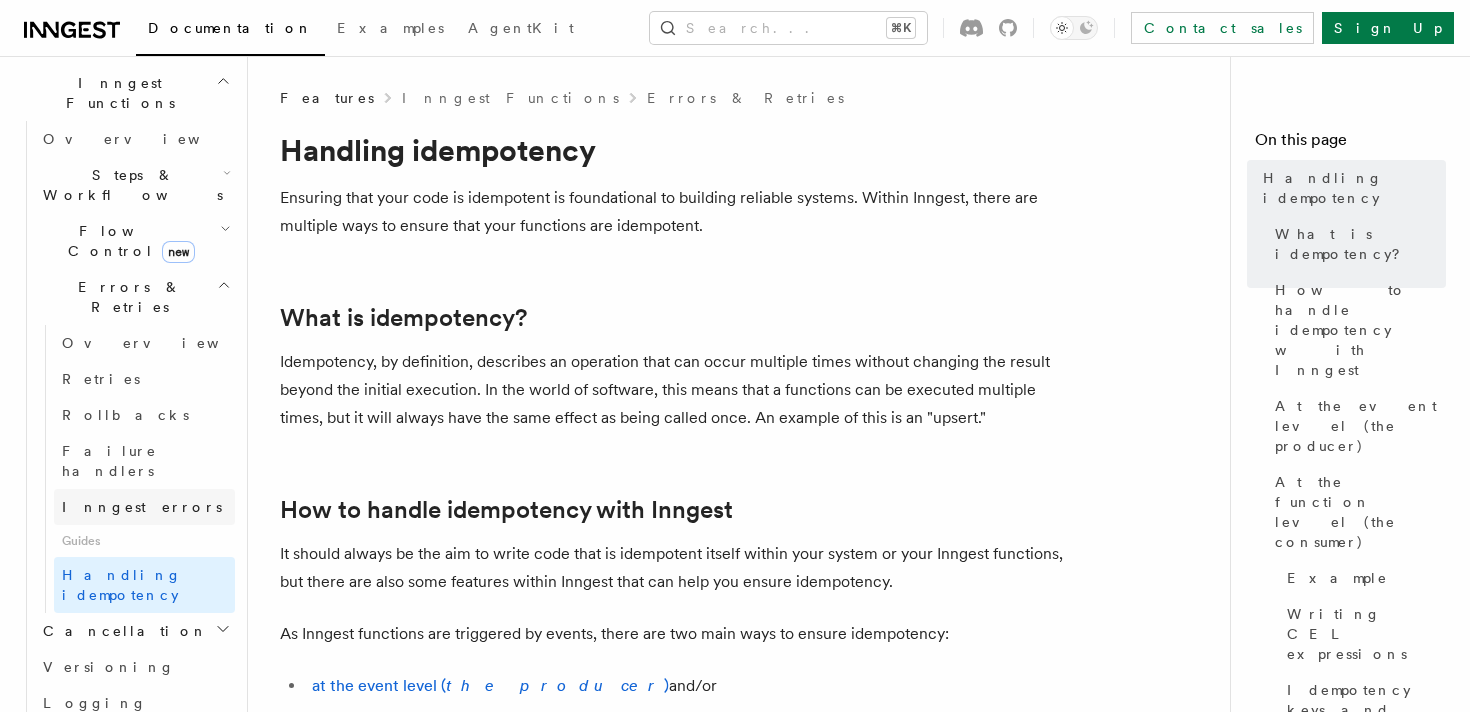 click on "Inngest errors" at bounding box center [142, 507] 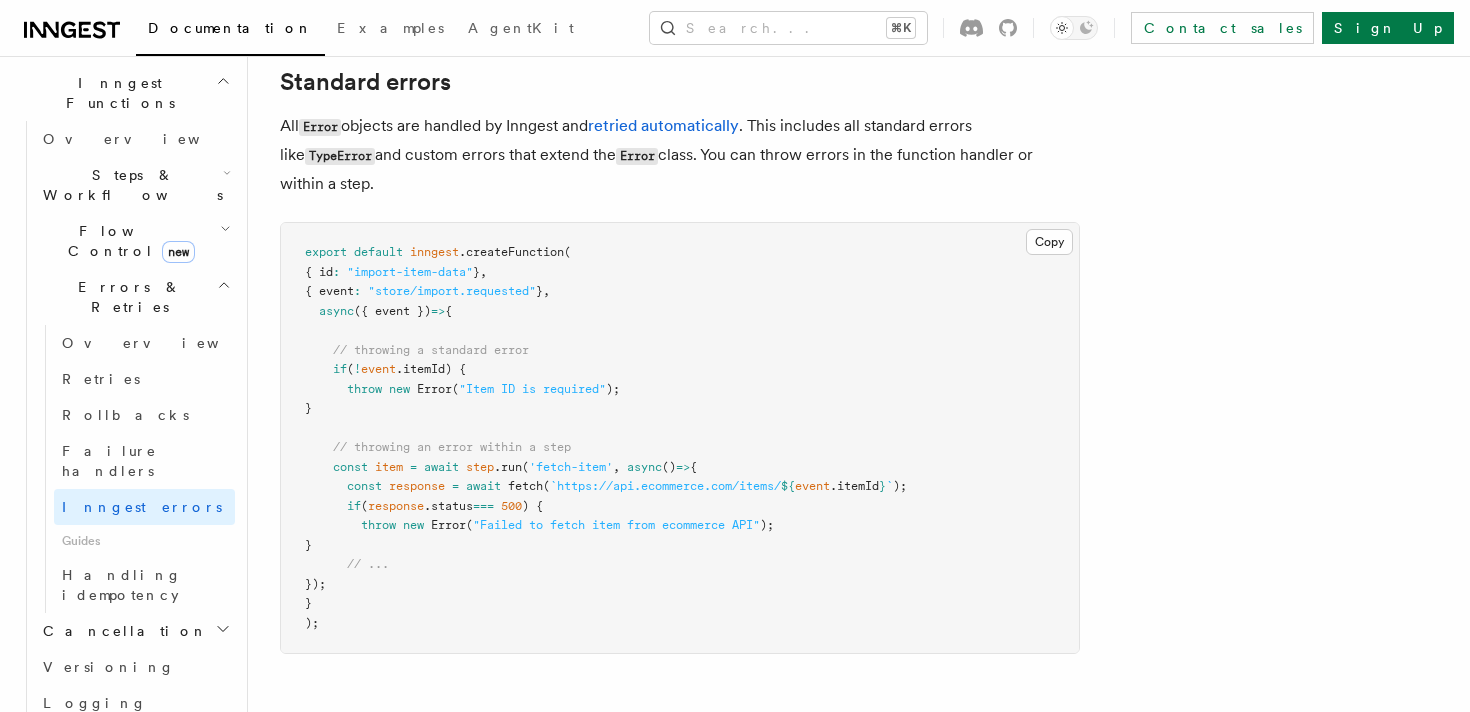 scroll, scrollTop: 331, scrollLeft: 0, axis: vertical 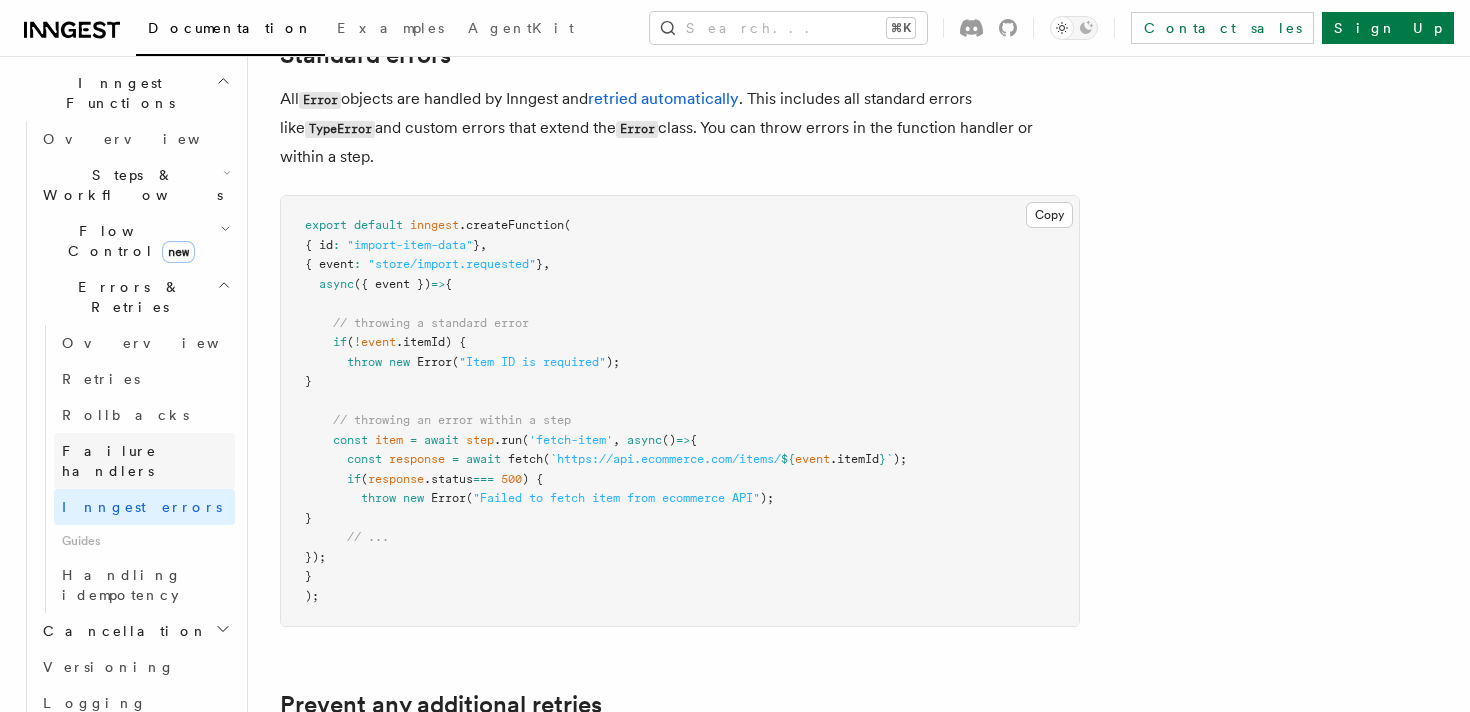 click on "Failure handlers" at bounding box center [148, 461] 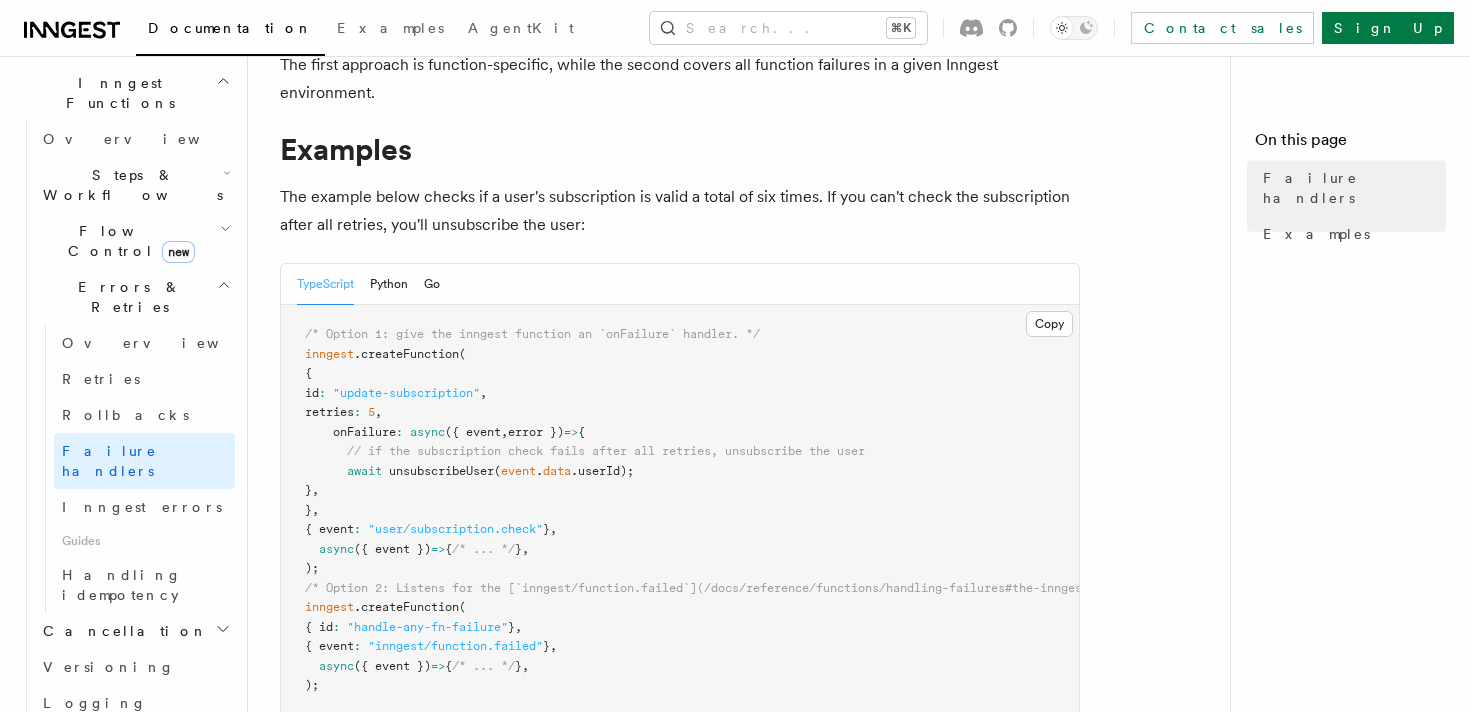 scroll, scrollTop: 313, scrollLeft: 0, axis: vertical 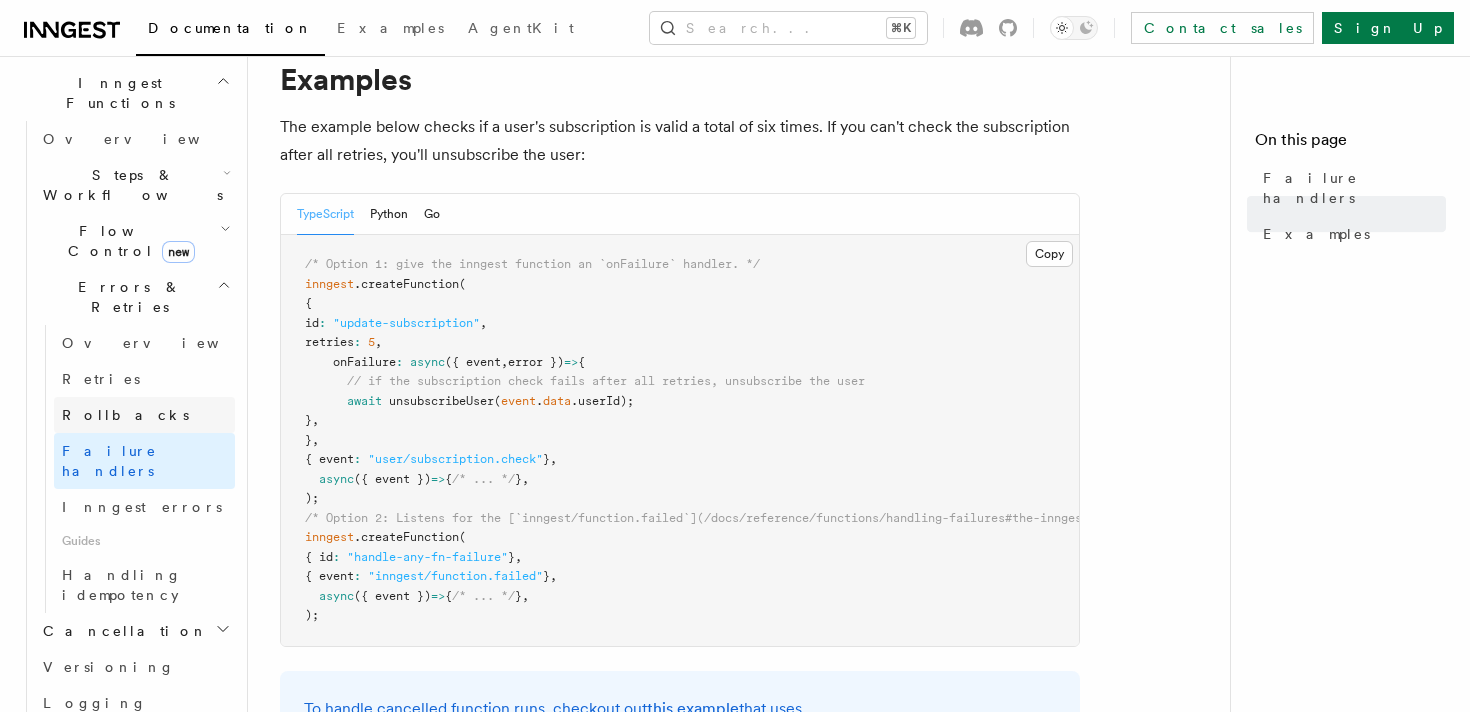 click on "Rollbacks" at bounding box center [144, 415] 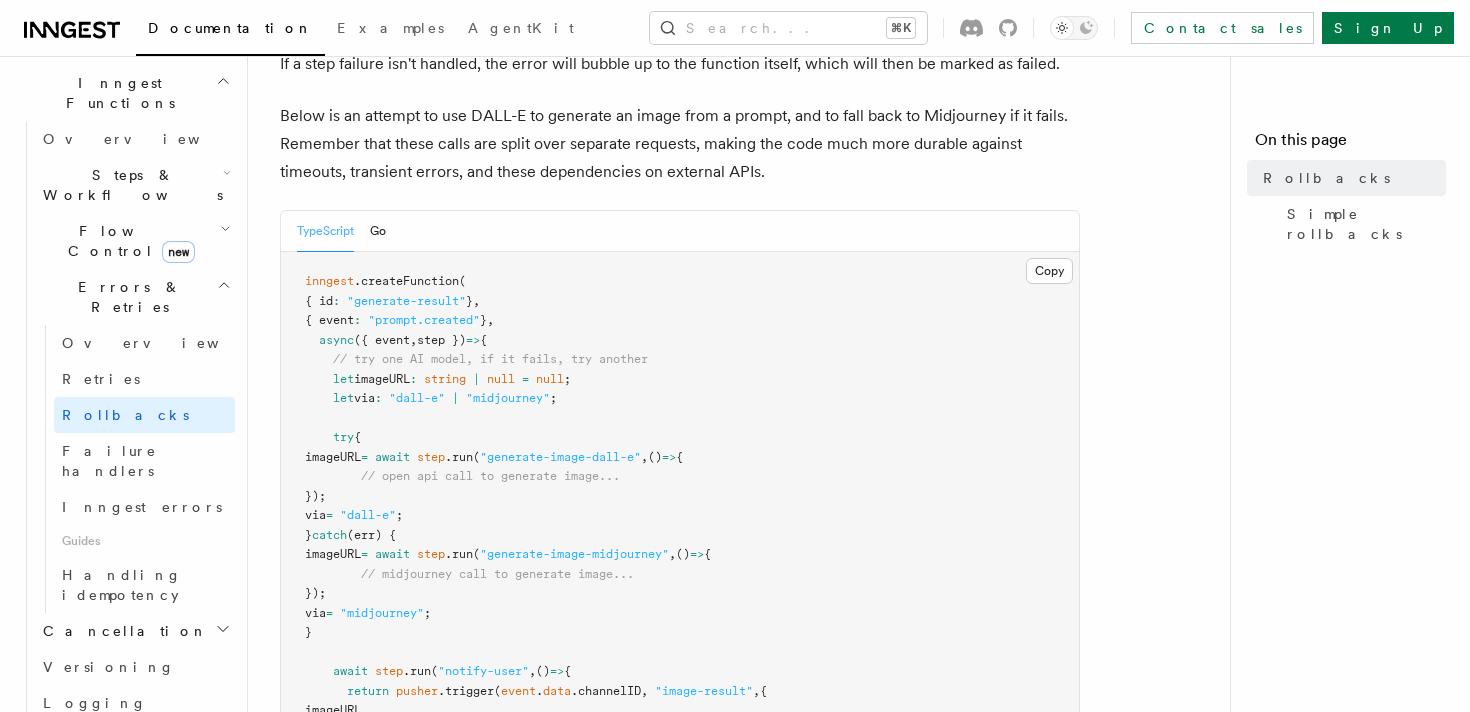 scroll, scrollTop: 266, scrollLeft: 0, axis: vertical 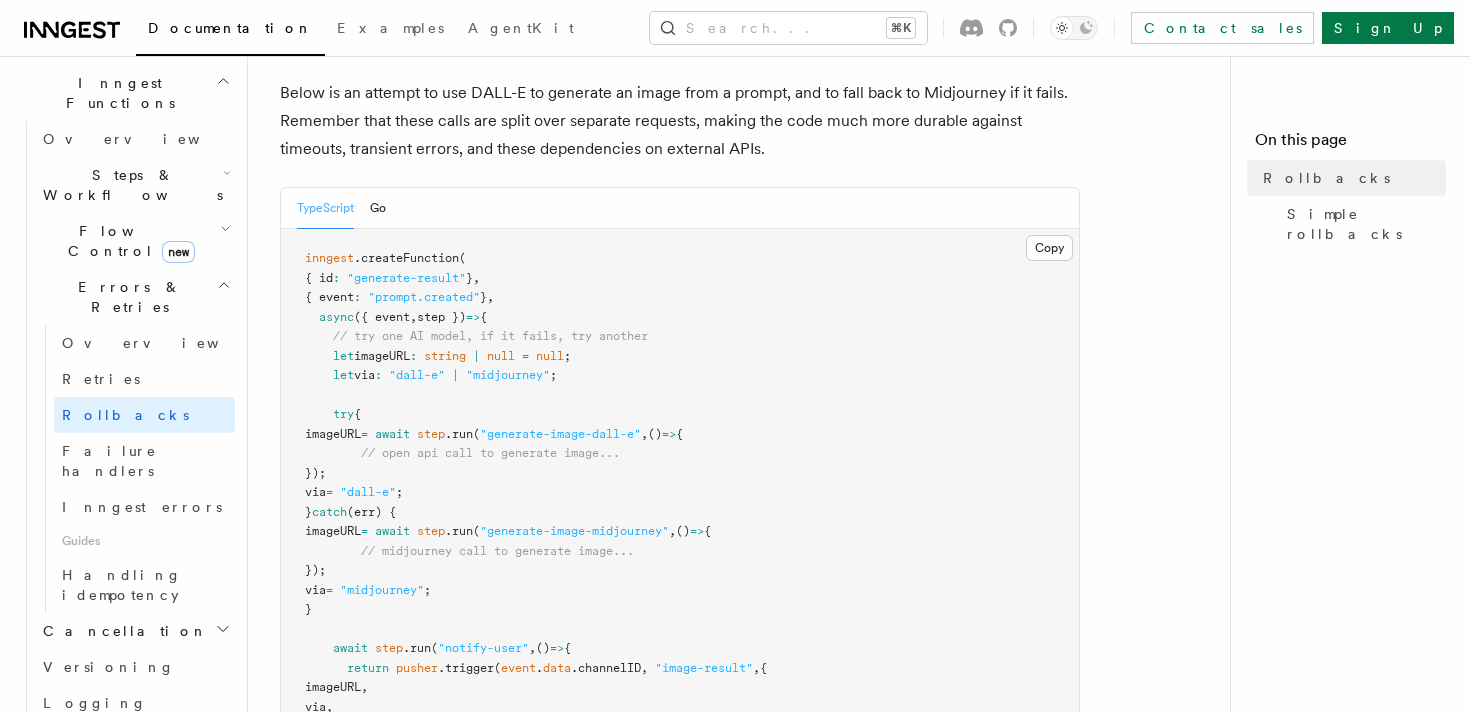 click on "Realtime new" at bounding box center (125, 739) 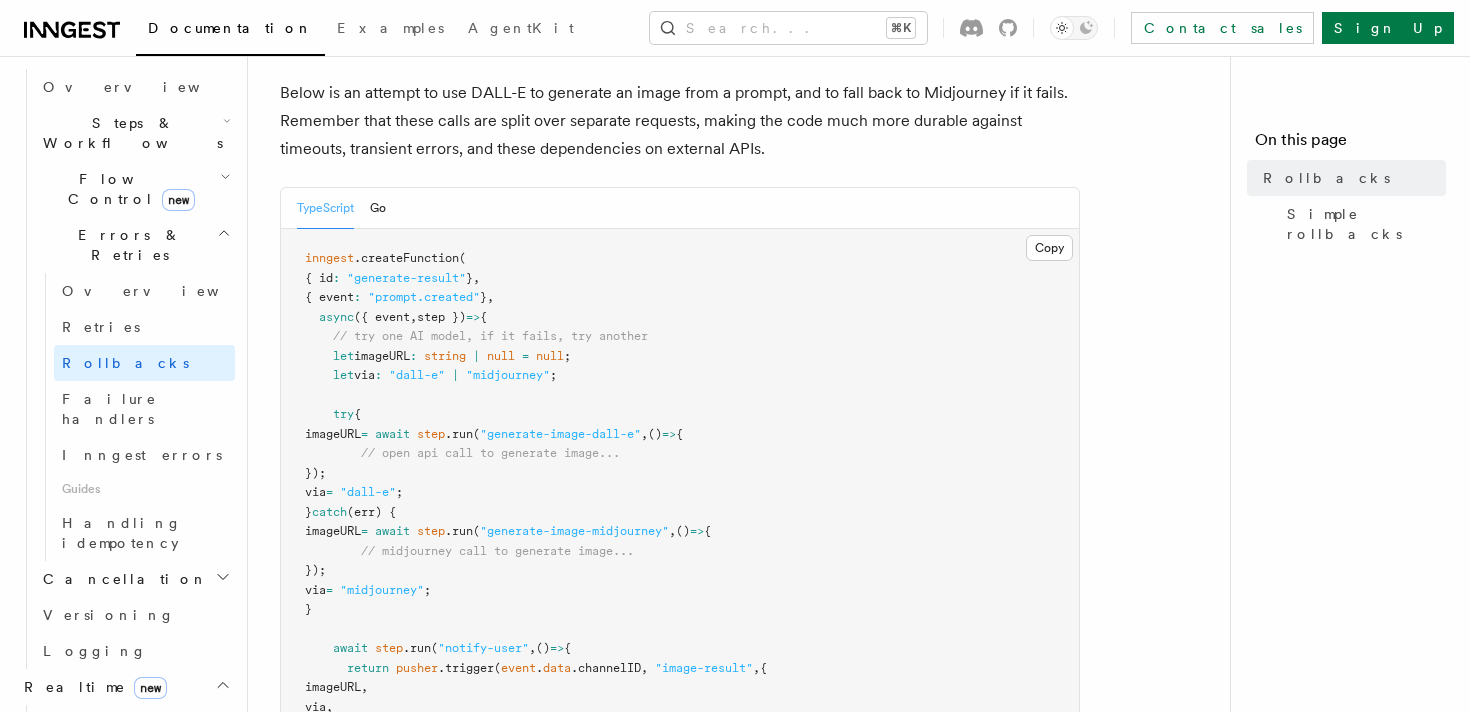 scroll, scrollTop: 696, scrollLeft: 0, axis: vertical 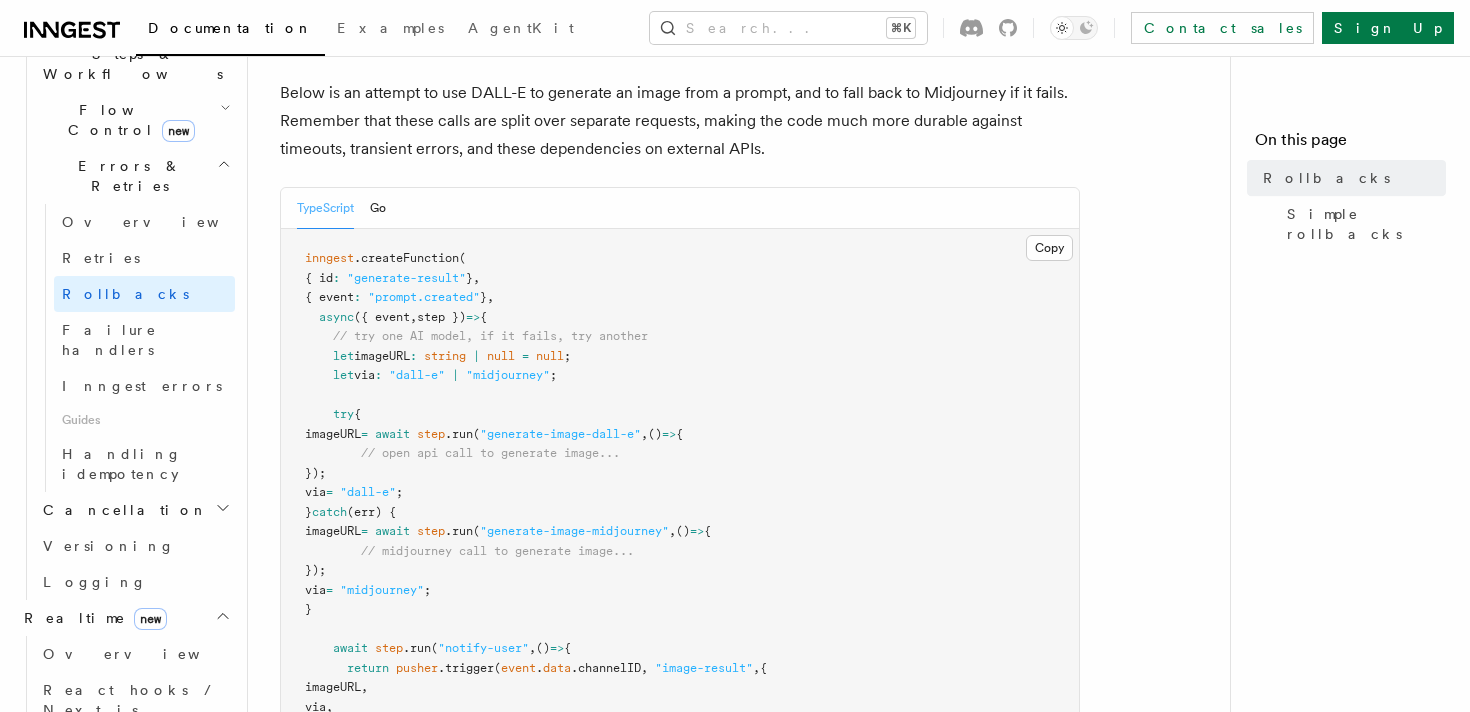 click on "Middleware" at bounding box center [125, 746] 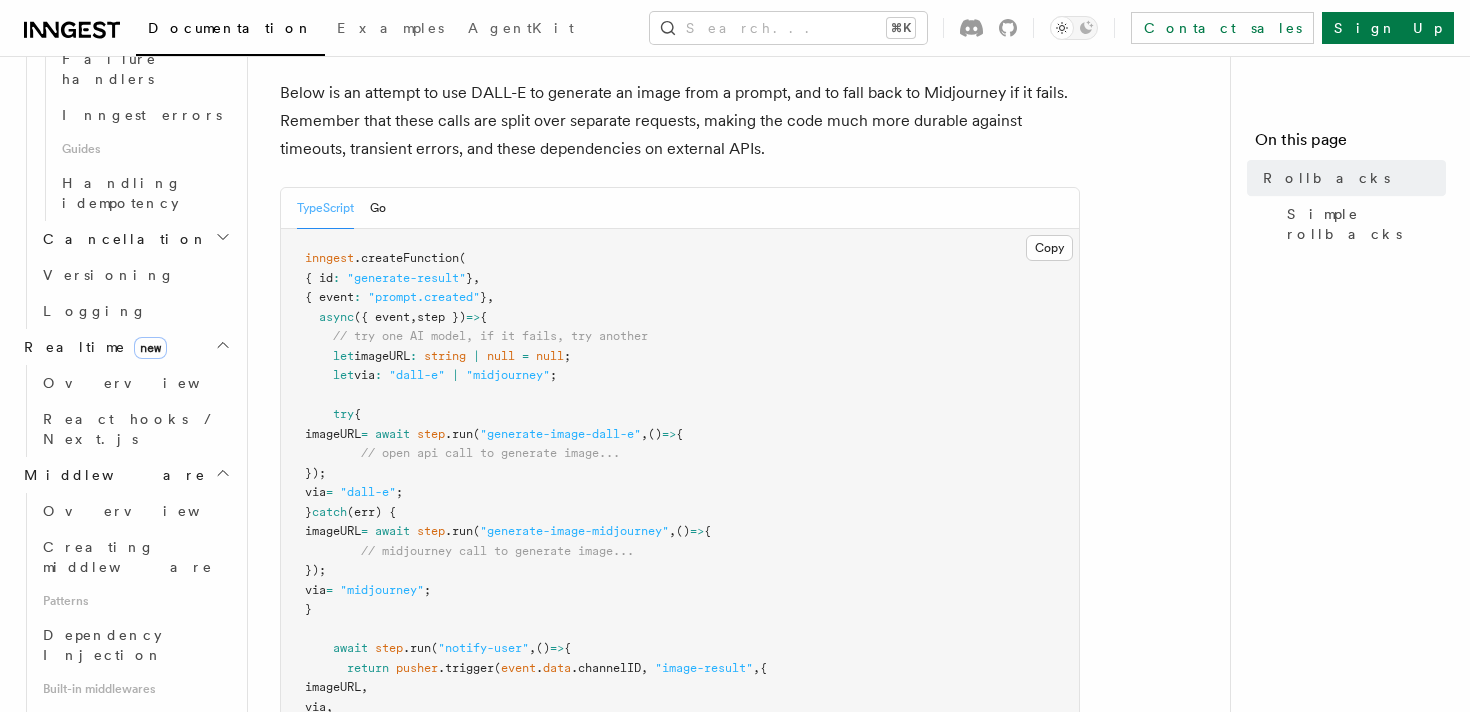 scroll, scrollTop: 1040, scrollLeft: 0, axis: vertical 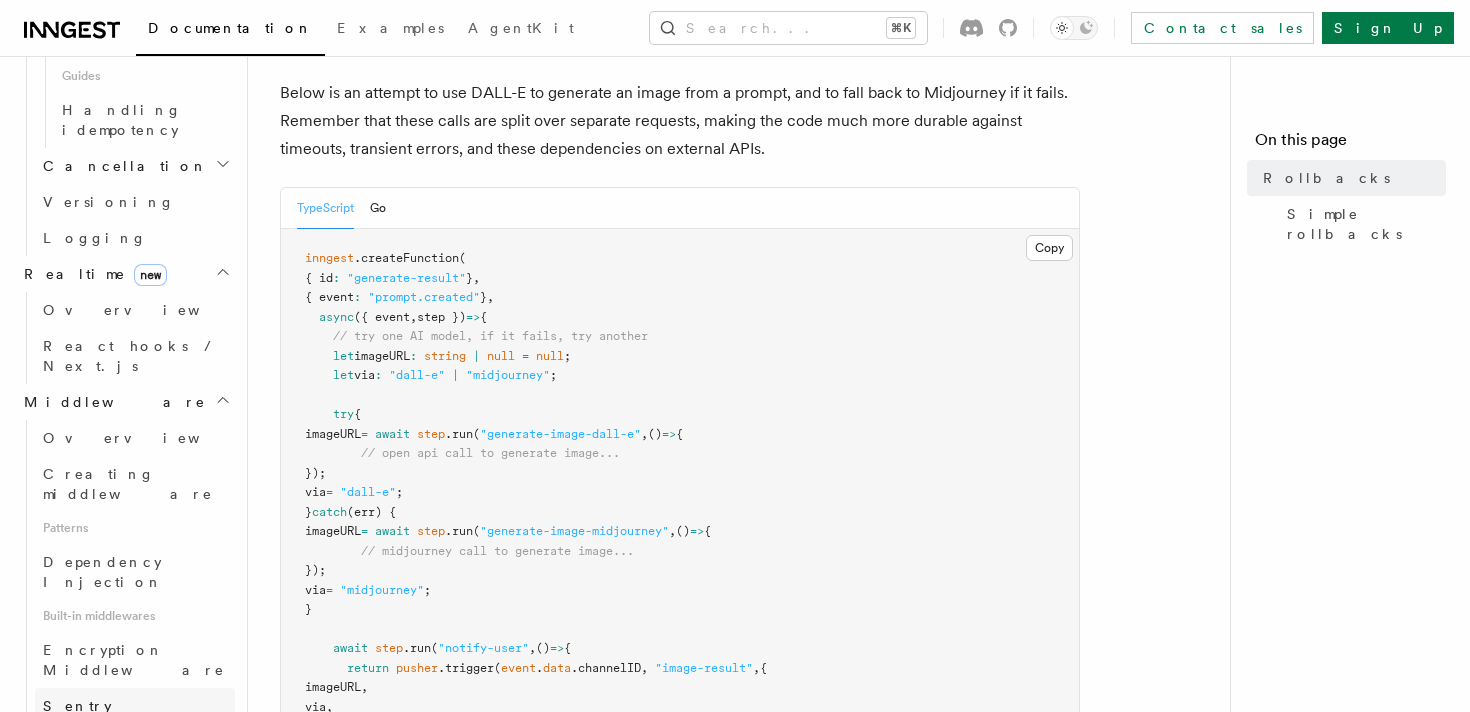click on "Sentry Middleware" at bounding box center [135, 716] 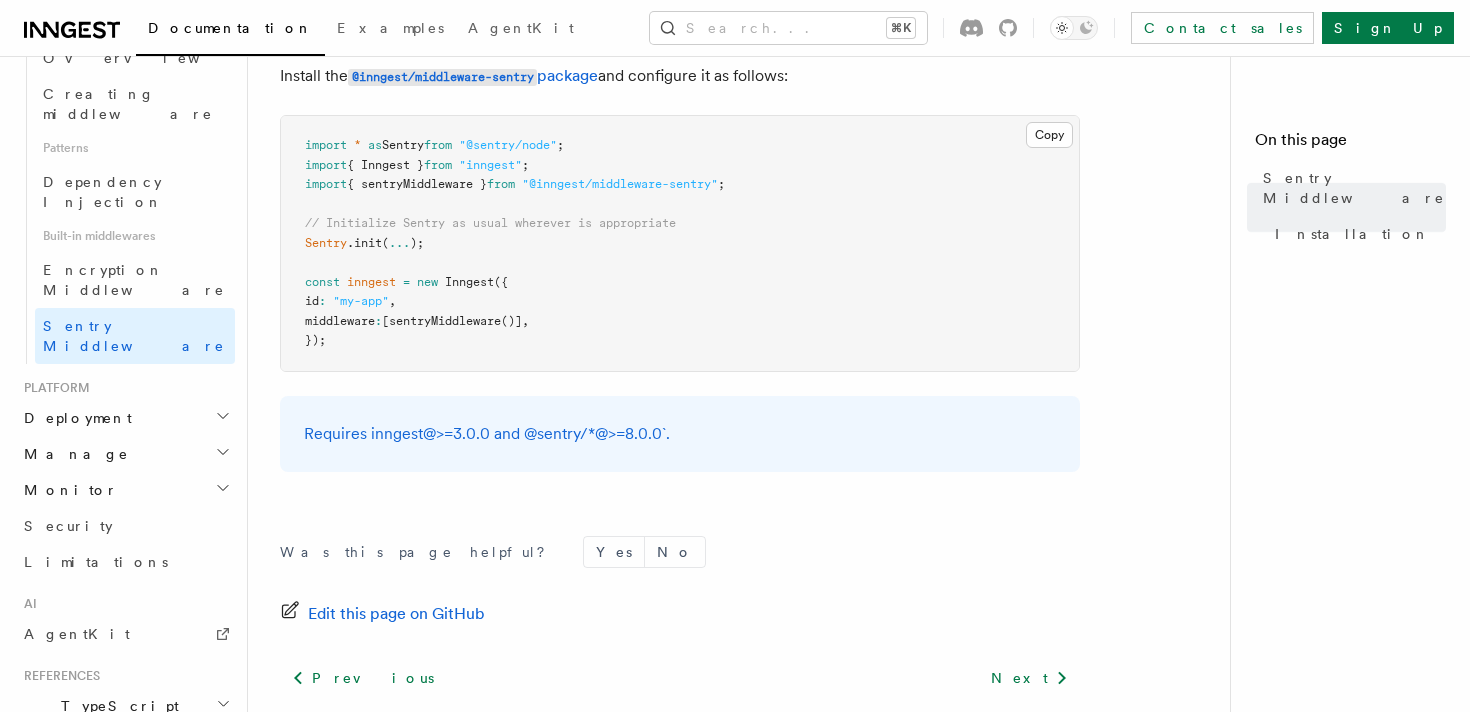 scroll, scrollTop: 565, scrollLeft: 0, axis: vertical 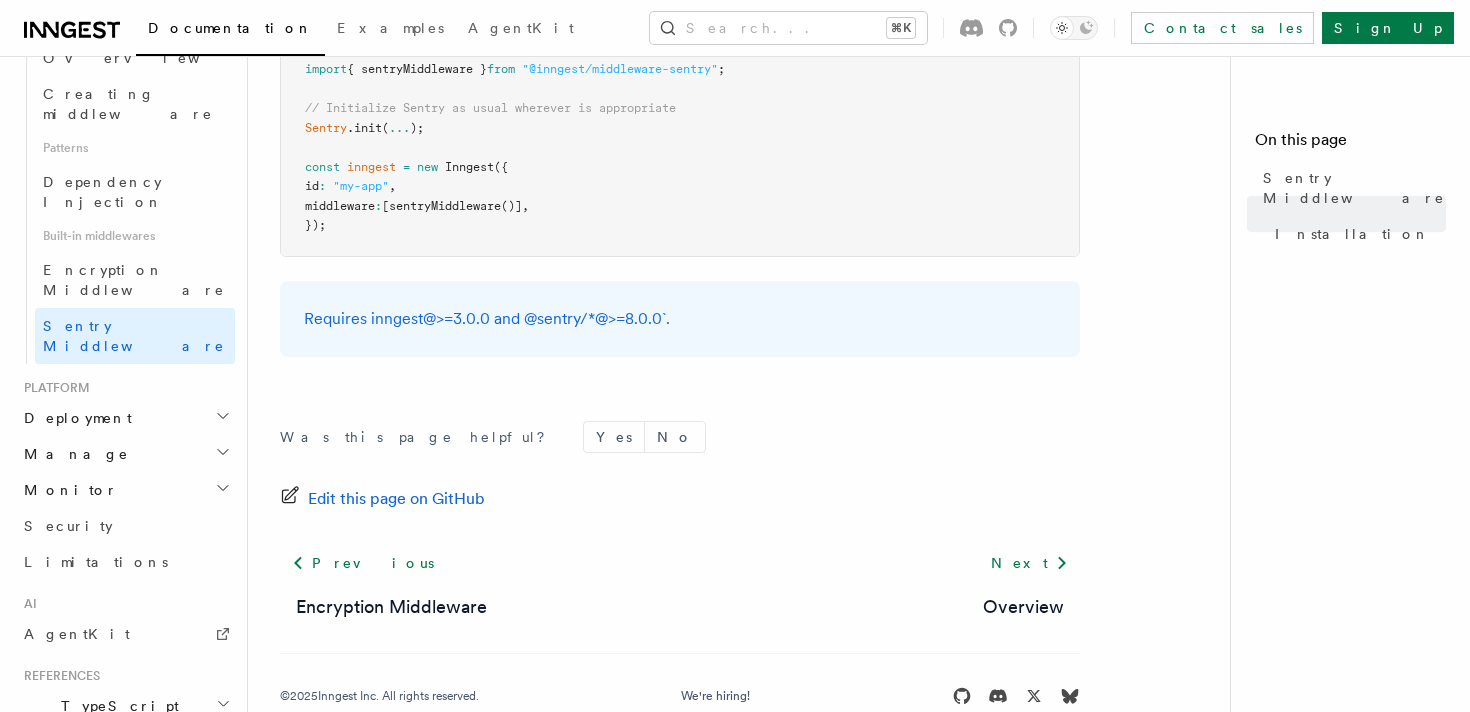 click on "Workflow Kit" at bounding box center [117, 916] 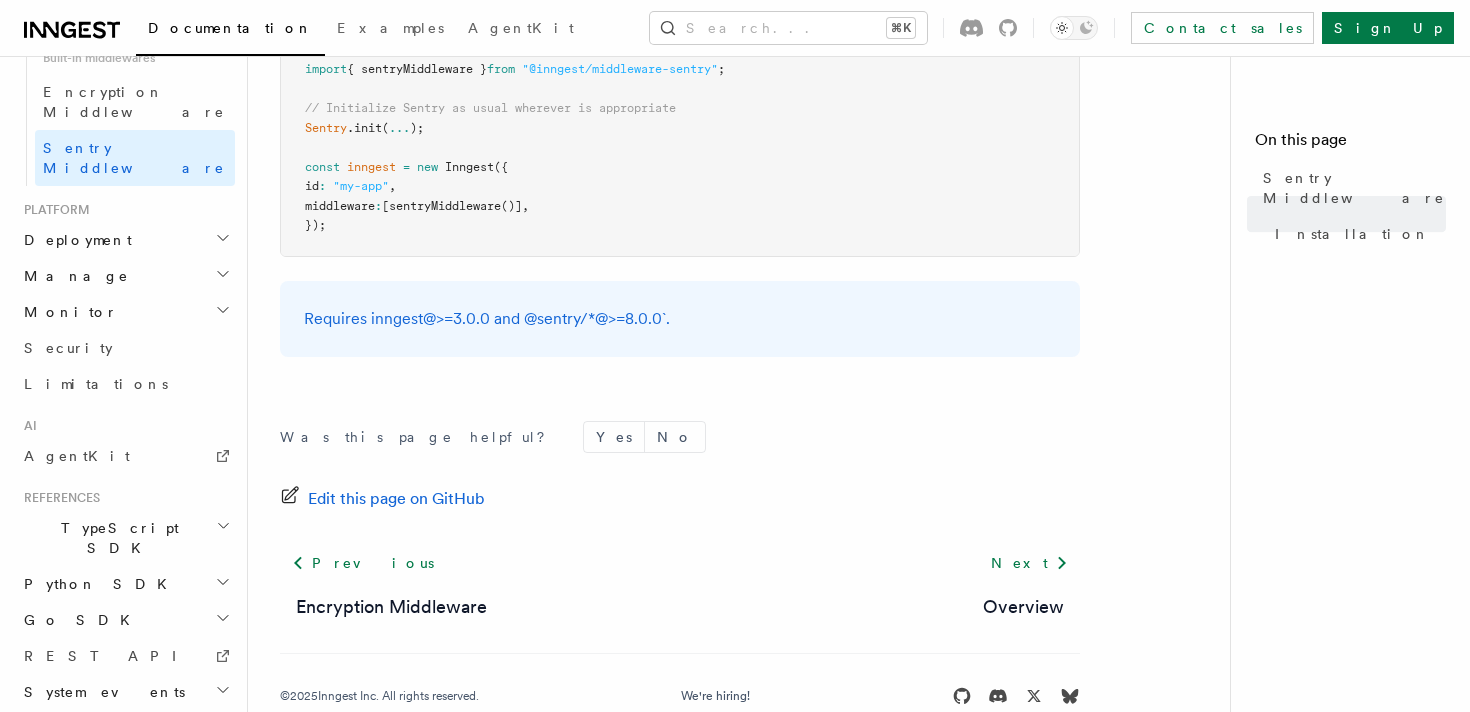 click on "Creating Workflow Actions" at bounding box center (130, 840) 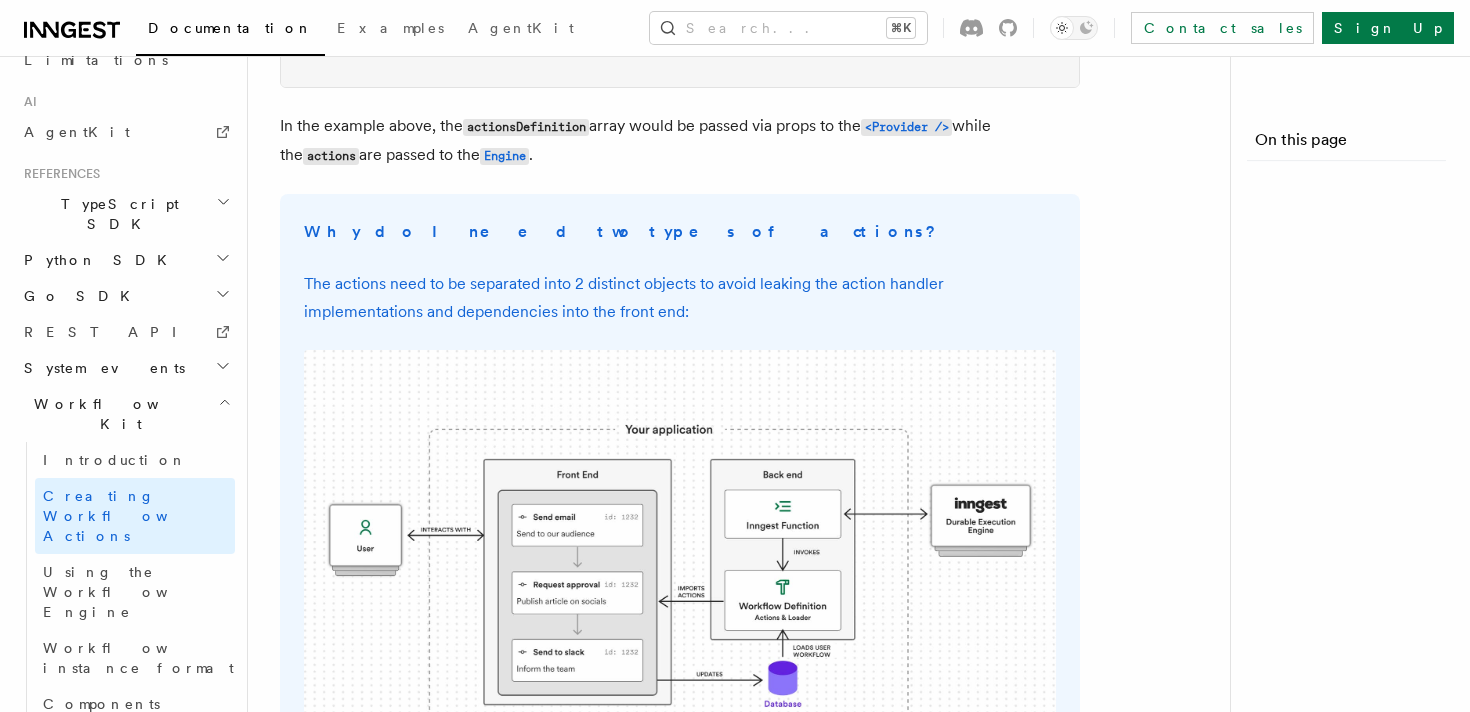 scroll, scrollTop: 0, scrollLeft: 0, axis: both 